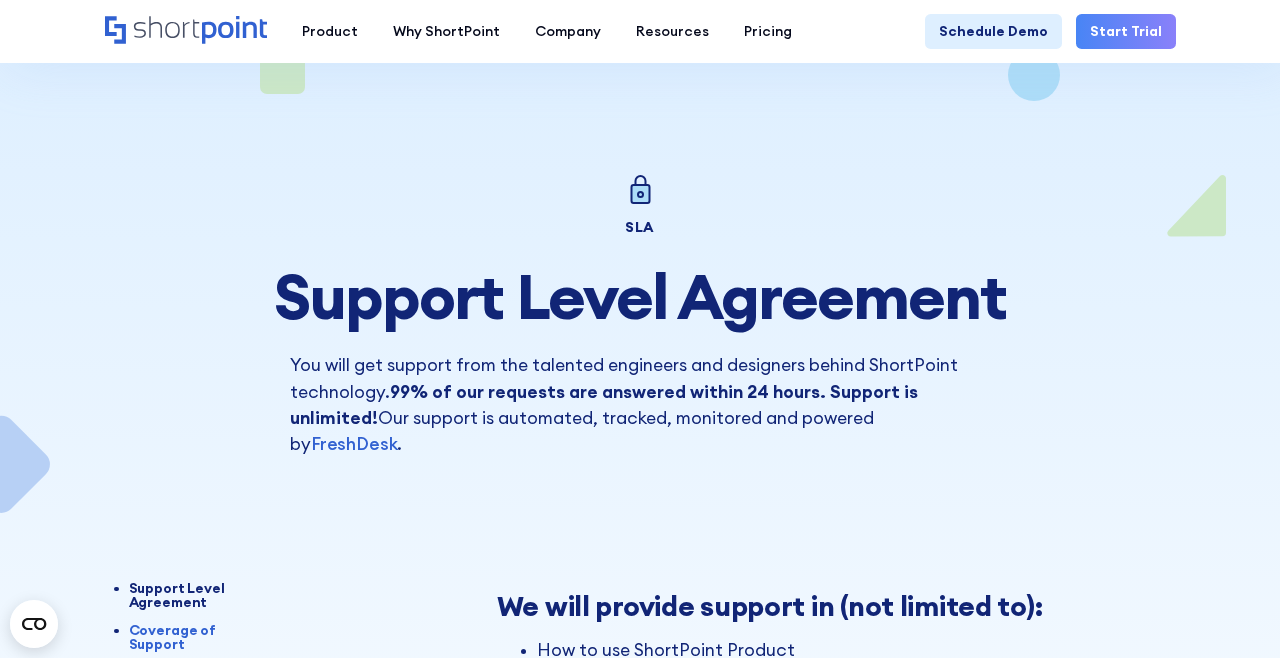 scroll, scrollTop: 701, scrollLeft: 0, axis: vertical 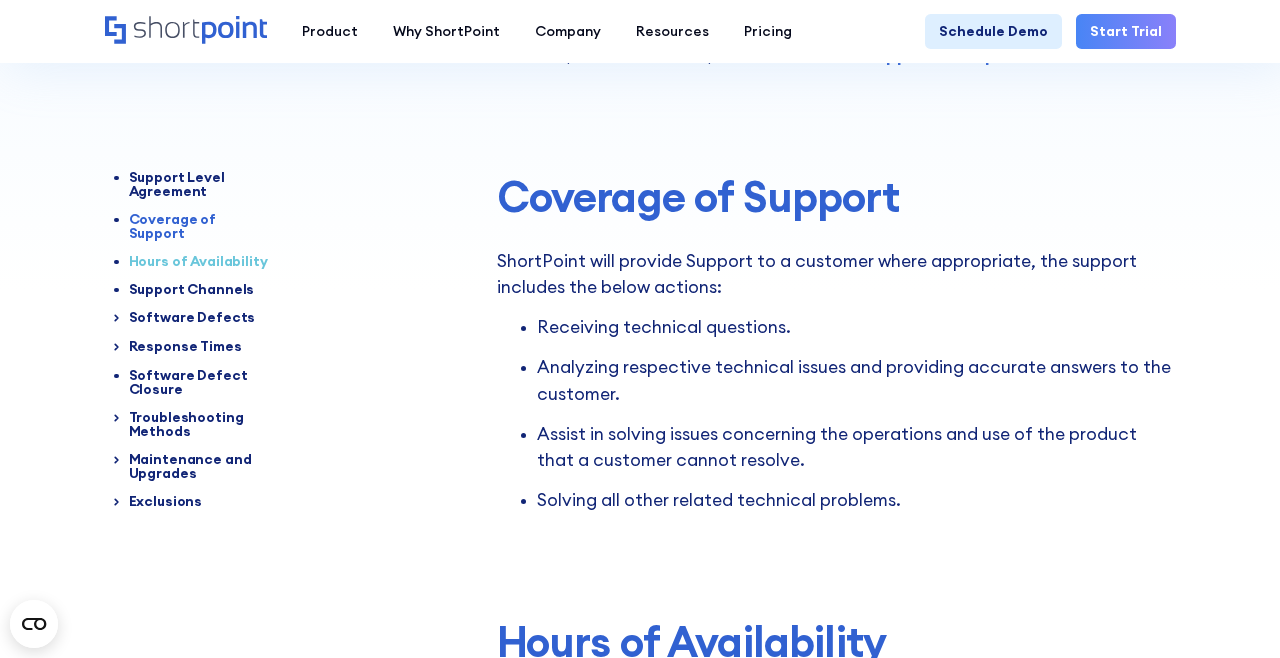 click on "Hours of Availability" at bounding box center (199, 261) 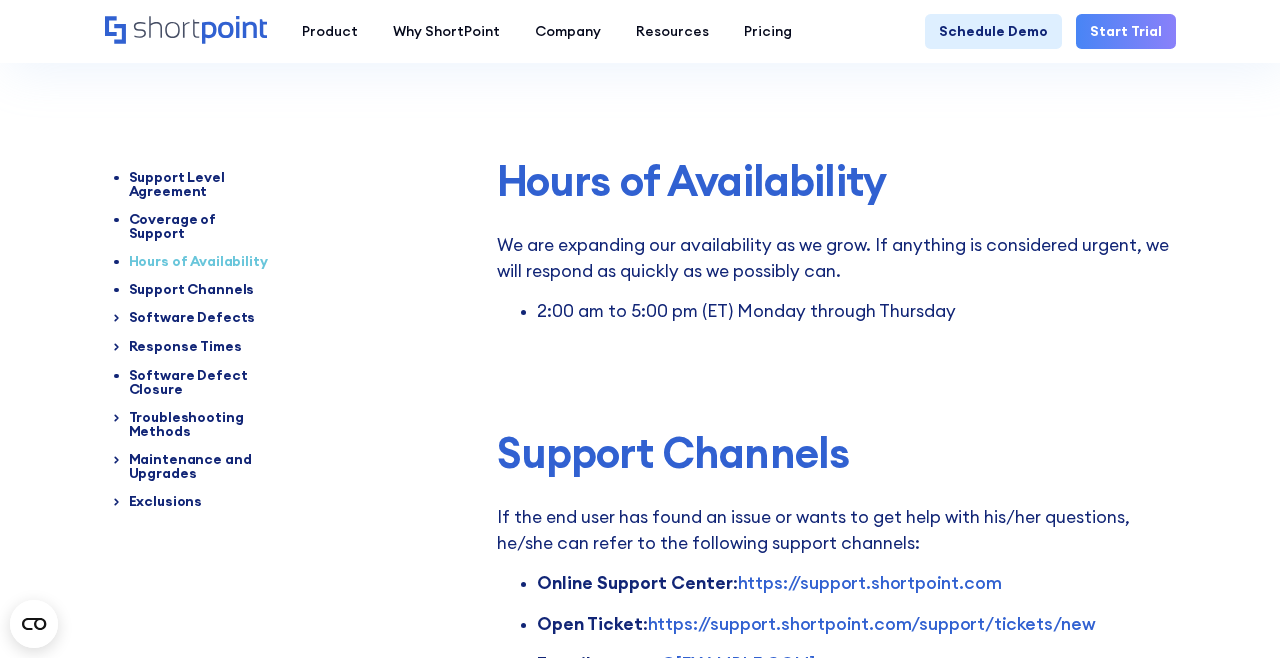 scroll, scrollTop: 1332, scrollLeft: 0, axis: vertical 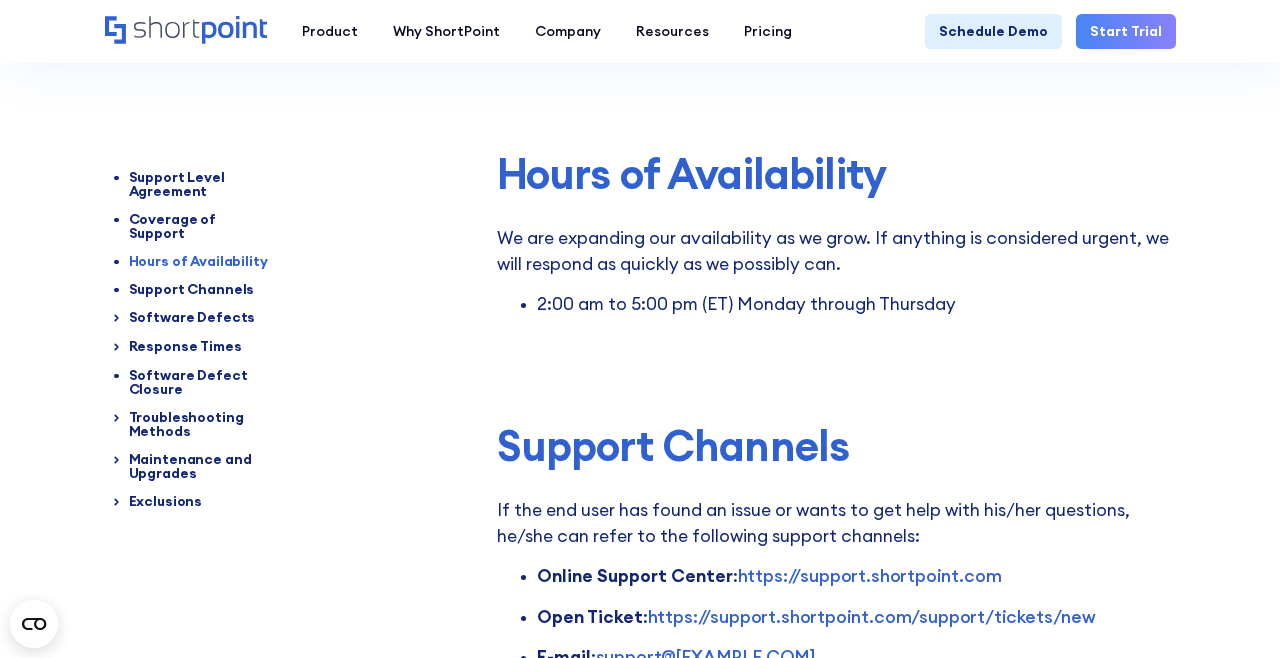 click on "Support Level Agreement Coverage of Support Hours of Availability Support Channels Software Defects Definition Minor Software Defects Major Software Defects Response Times Response Time Expert Opinion Other Requests Software Defect Closure Troubleshooting Methods Browser Console File Site Sharing Online Meeting Screenshots and Screen Recordings Extract of ShortPoint Data From SharePoint Page Maintenance and Upgrades Schedule Software Maintenance Rules Exclusions Reporting Errors not related to ShortPoint ShortPoint shall have no obligation to support Product Change Requests Hardware Exclusion Third-Party Exclusion We will provide support in (not limited to): How to use ShortPoint Product UI Design and UX consultation ShortPoint Issues and bug fixes Help in installing ShortPoint upgrades Notifications about new releases, webinars, and new features Submit Issues and Inquiries by sending email to support@[DOMAIN].com Manuals, Documentation, and release notes: support.shortpoint.com Coverage of Support : :" at bounding box center (640, 3986) 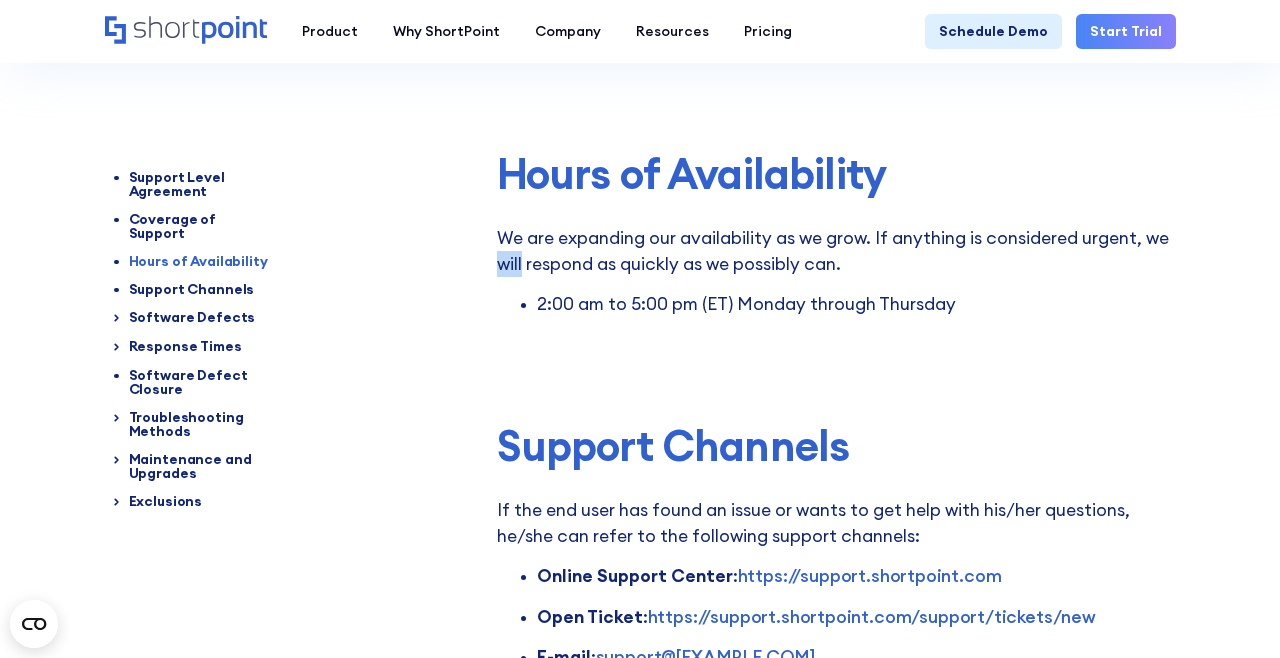 click on "Support Level Agreement Coverage of Support Hours of Availability Support Channels Software Defects Definition Minor Software Defects Major Software Defects Response Times Response Time Expert Opinion Other Requests Software Defect Closure Troubleshooting Methods Browser Console File Site Sharing Online Meeting Screenshots and Screen Recordings Extract of ShortPoint Data From SharePoint Page Maintenance and Upgrades Schedule Software Maintenance Rules Exclusions Reporting Errors not related to ShortPoint ShortPoint shall have no obligation to support Product Change Requests Hardware Exclusion Third-Party Exclusion We will provide support in (not limited to): How to use ShortPoint Product UI Design and UX consultation ShortPoint Issues and bug fixes Help in installing ShortPoint upgrades Notifications about new releases, webinars, and new features Submit Issues and Inquiries by sending email to support@[DOMAIN].com Manuals, Documentation, and release notes: support.shortpoint.com Coverage of Support : :" at bounding box center (640, 3986) 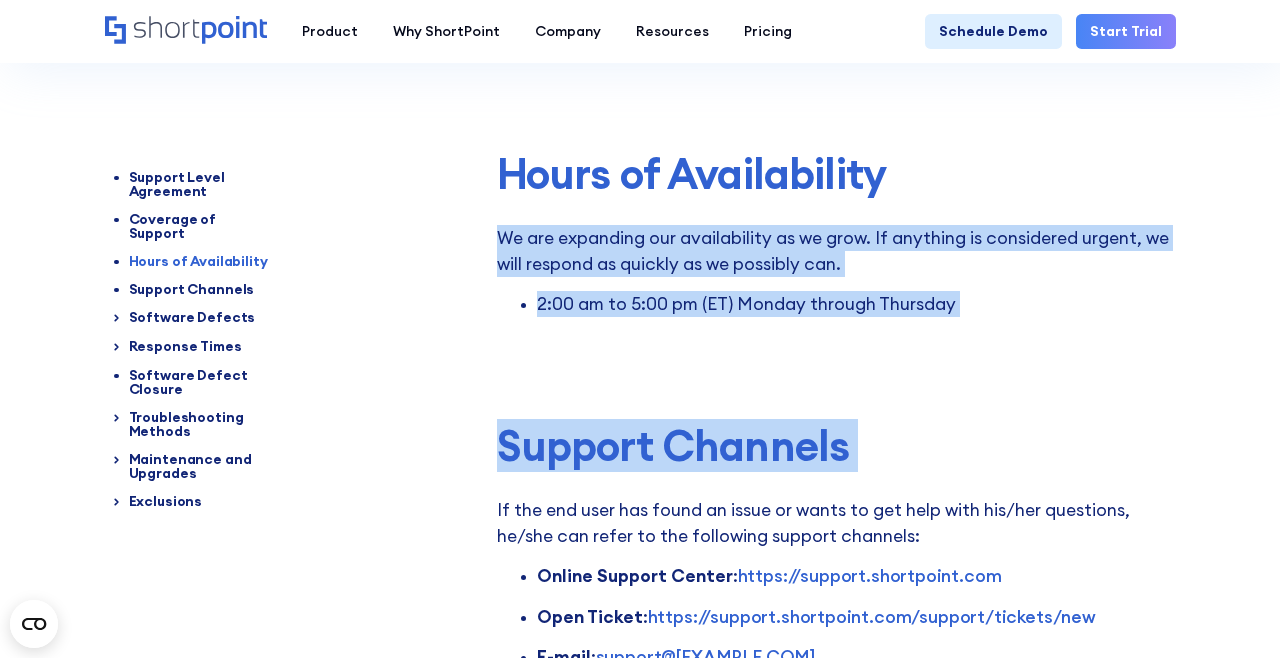 drag, startPoint x: 489, startPoint y: 225, endPoint x: 563, endPoint y: 316, distance: 117.29024 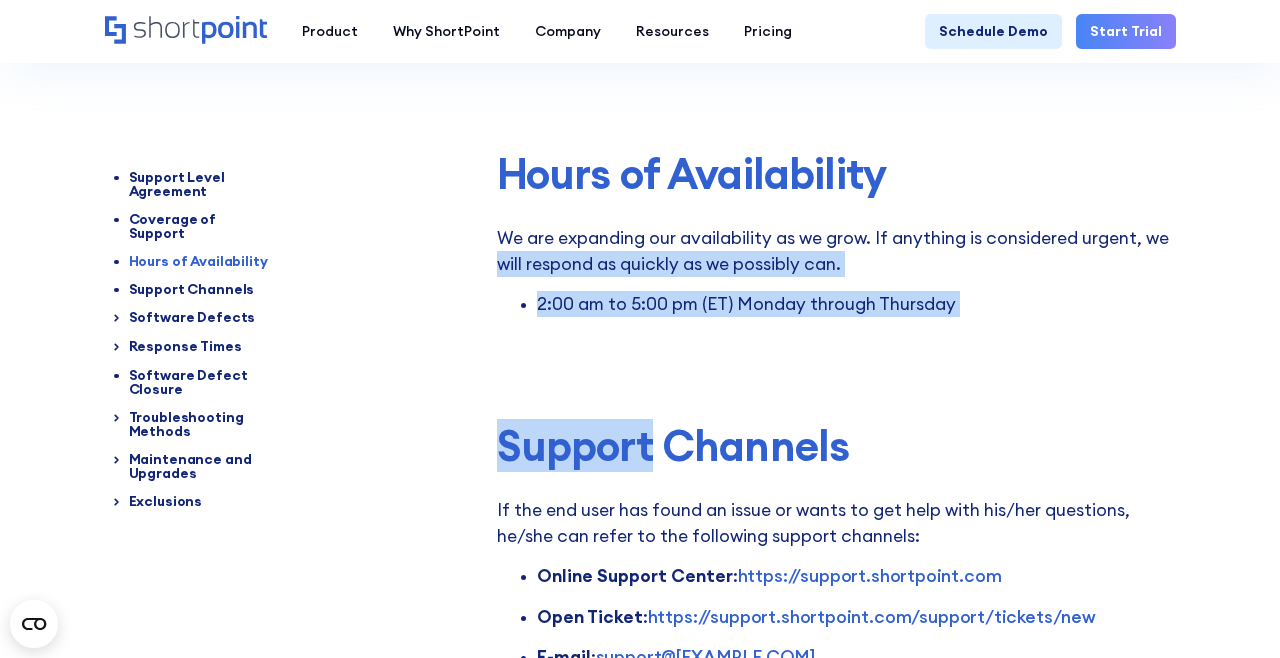 drag, startPoint x: 563, startPoint y: 316, endPoint x: 499, endPoint y: 233, distance: 104.80935 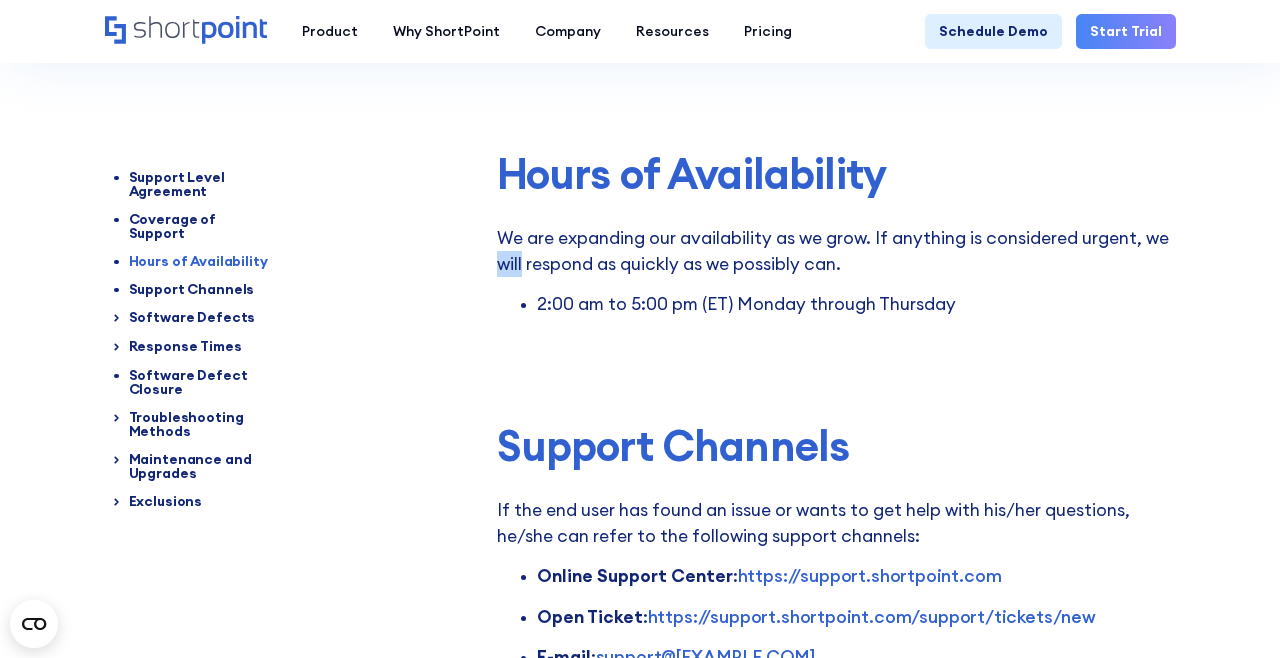 click on "We are expanding our availability as we grow. If anything is considered urgent, we will respond as quickly as we possibly can." at bounding box center [836, 251] 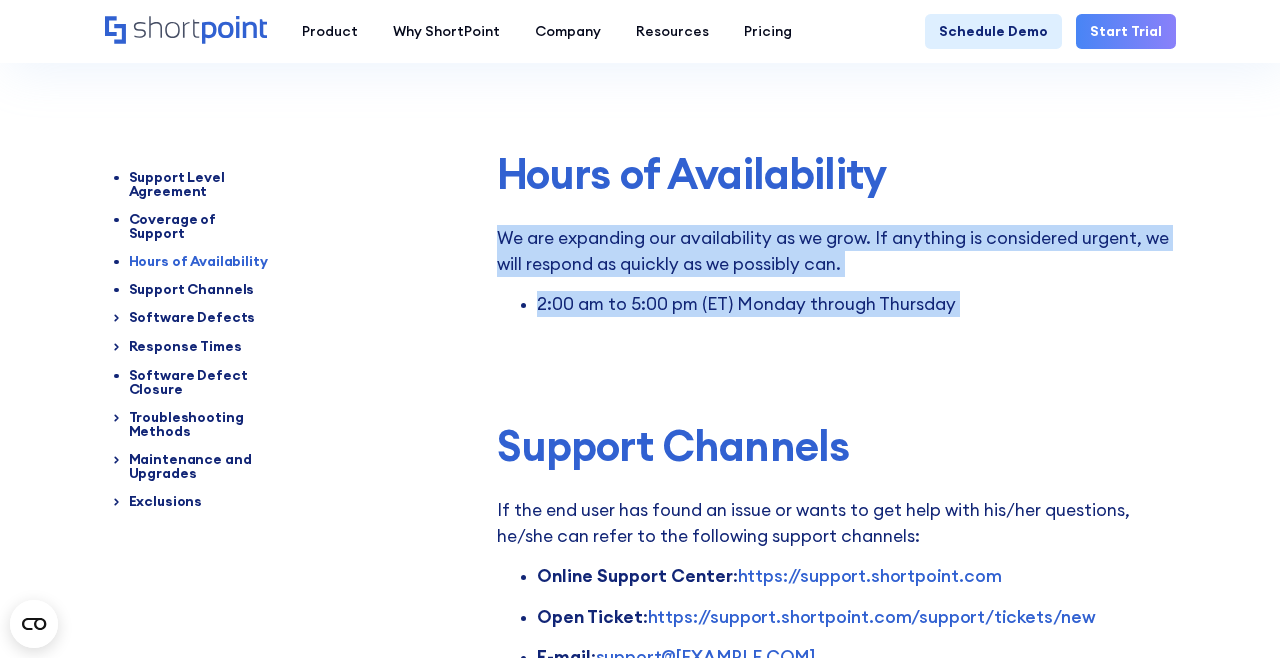 drag, startPoint x: 499, startPoint y: 233, endPoint x: 580, endPoint y: 286, distance: 96.79876 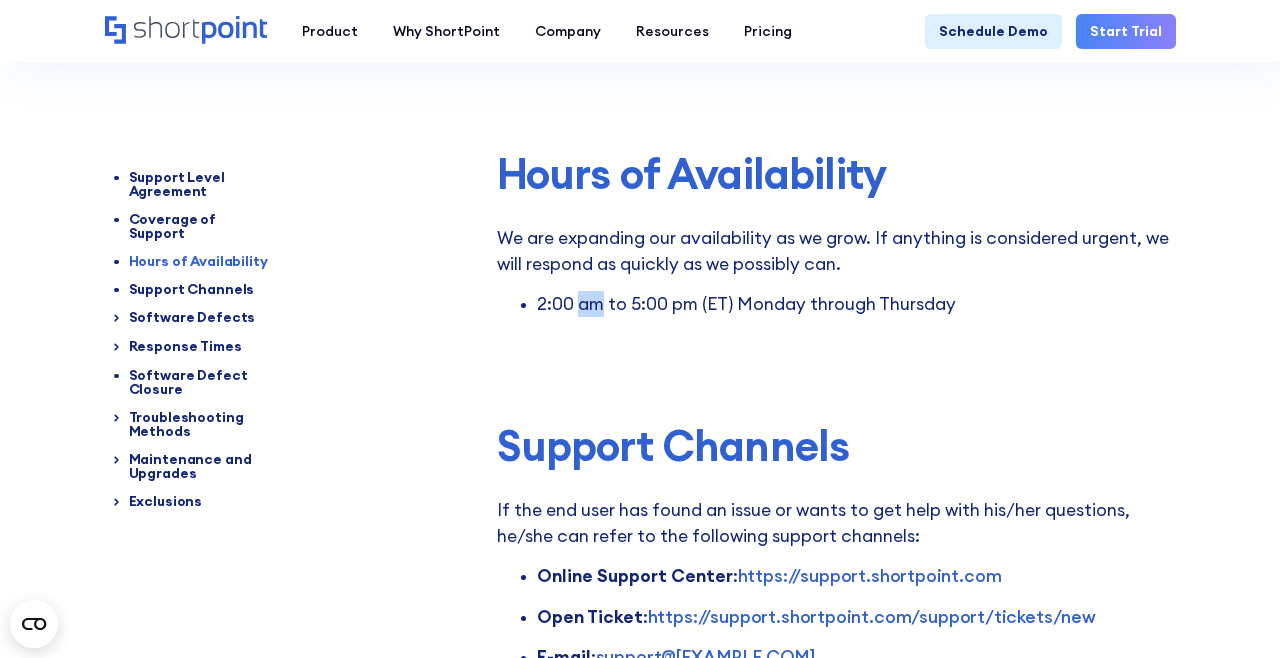 click on "2:00 am to 5:00 pm (ET) Monday through Thursday" at bounding box center (856, 304) 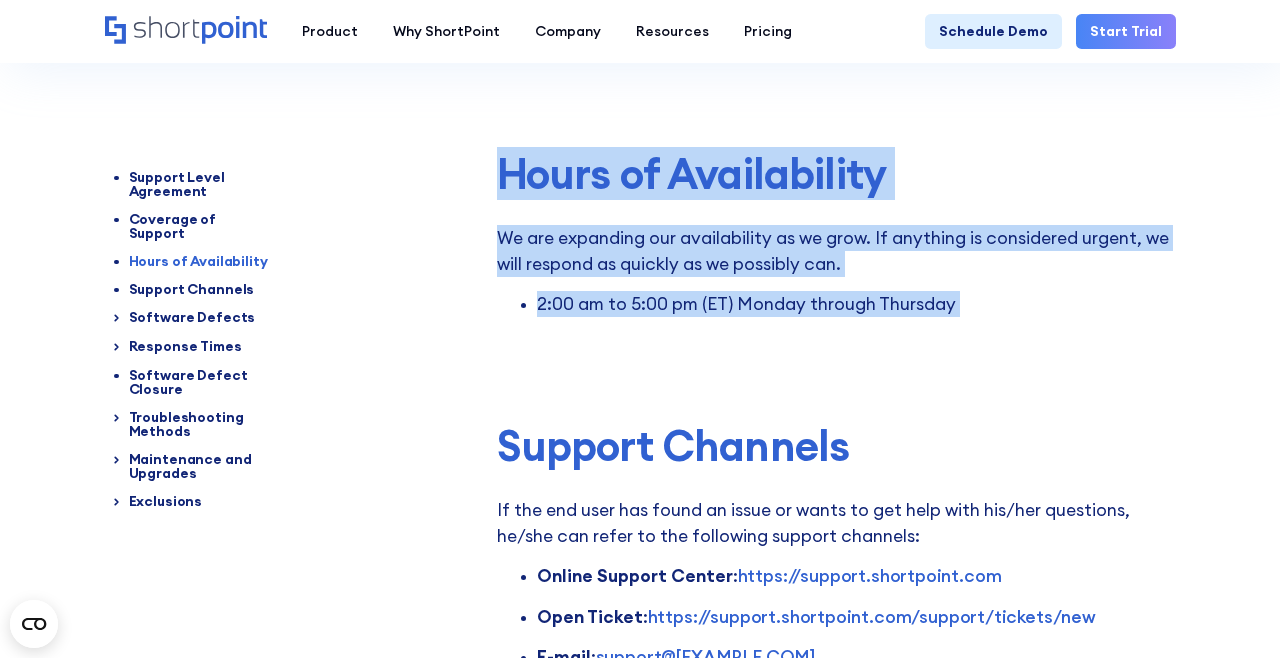 drag, startPoint x: 580, startPoint y: 286, endPoint x: 499, endPoint y: 168, distance: 143.12582 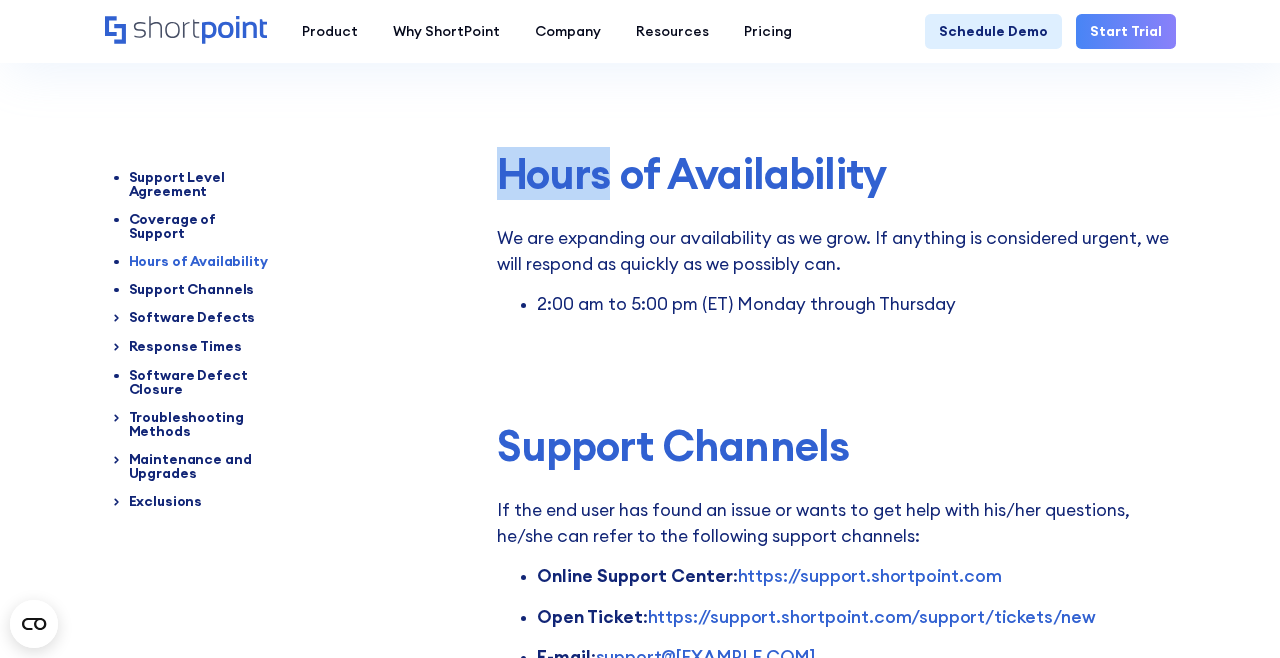 click on "Hours of Availability" at bounding box center [836, 174] 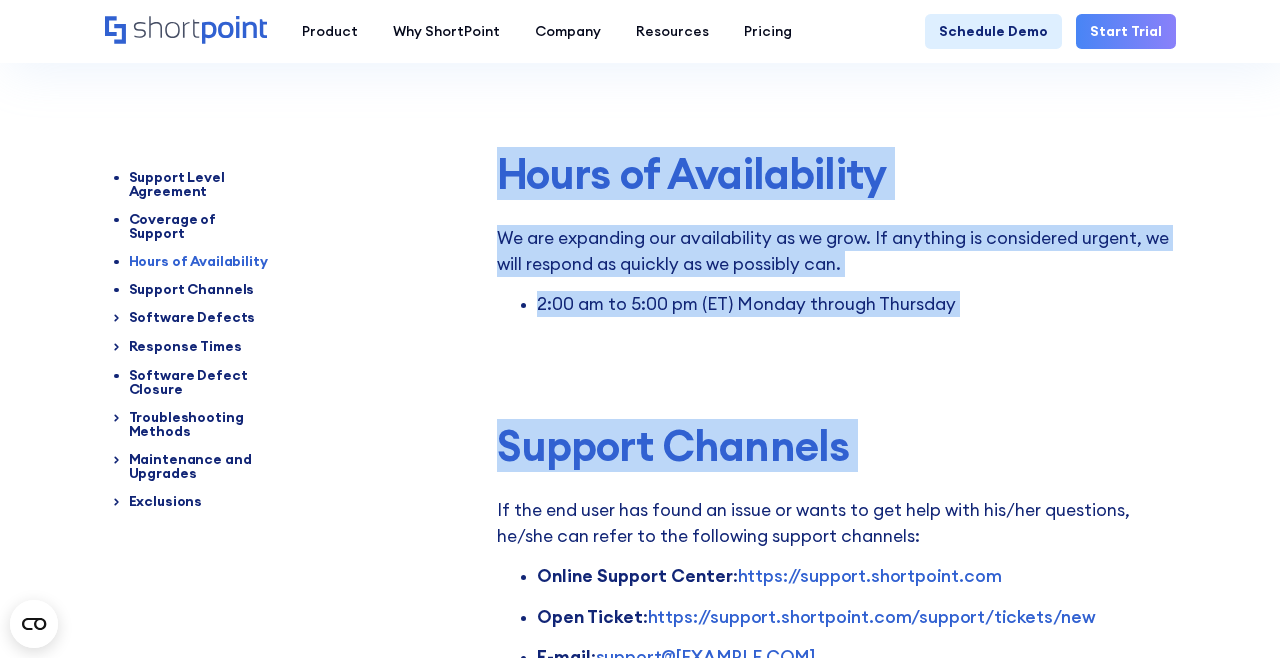 drag, startPoint x: 499, startPoint y: 171, endPoint x: 761, endPoint y: 431, distance: 369.11246 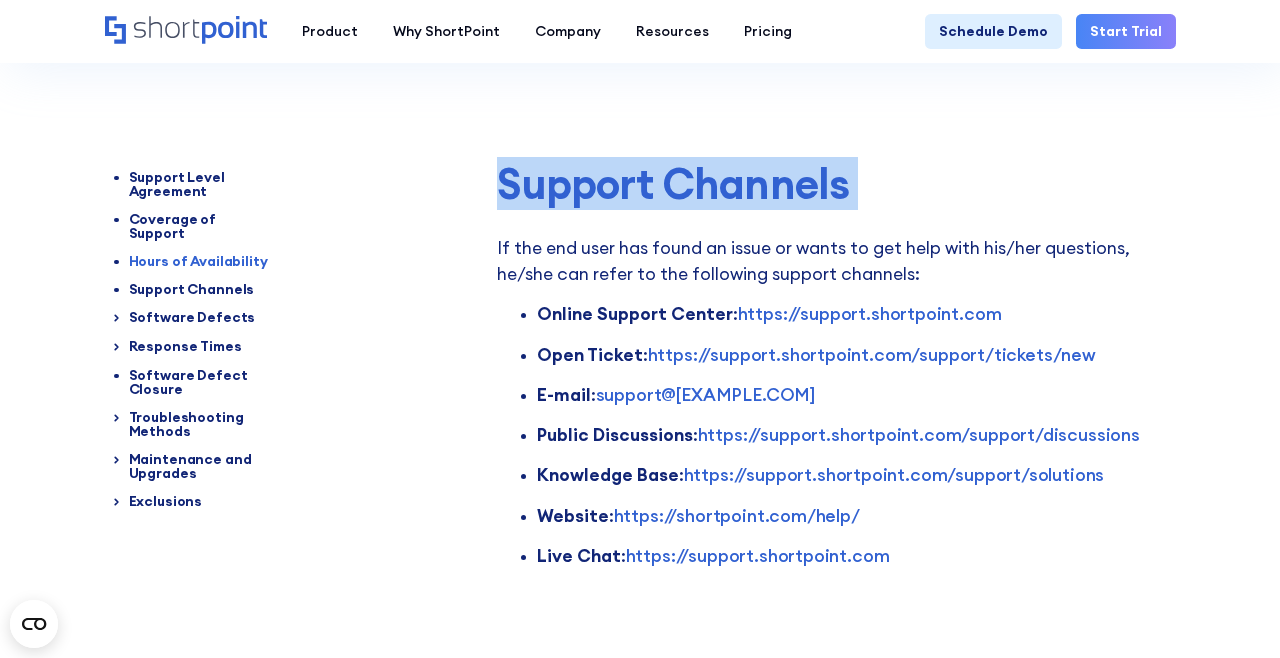 scroll, scrollTop: 1606, scrollLeft: 0, axis: vertical 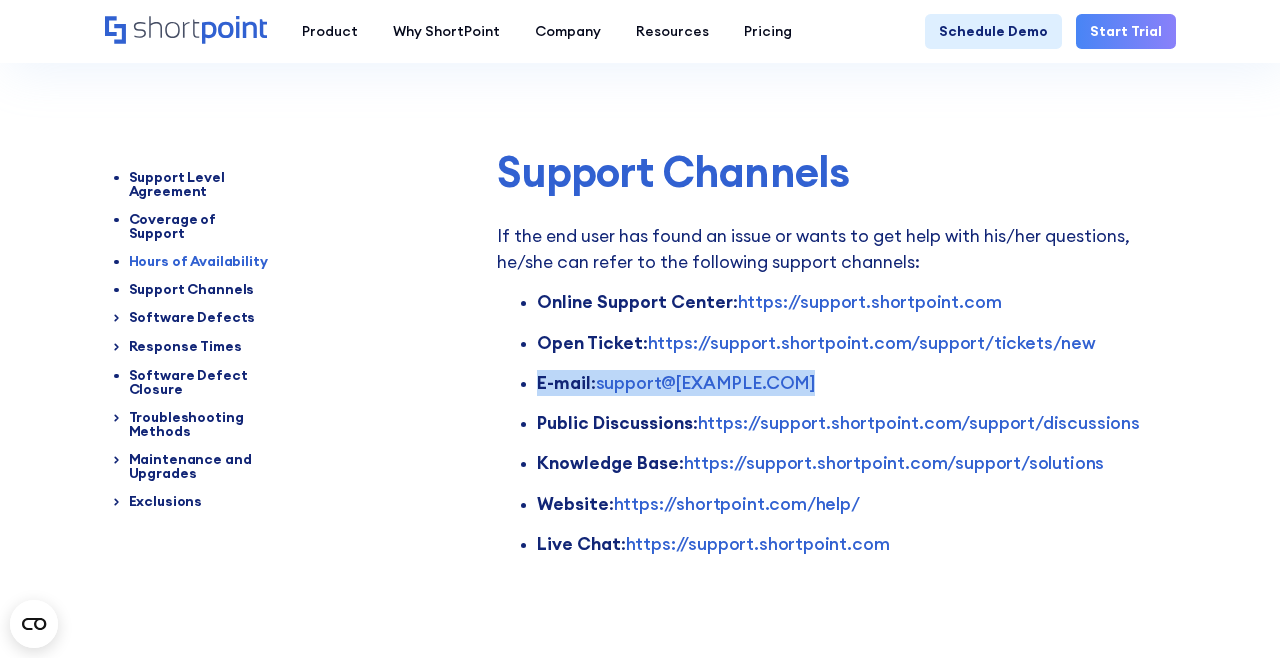 drag, startPoint x: 629, startPoint y: 375, endPoint x: 538, endPoint y: 337, distance: 98.61542 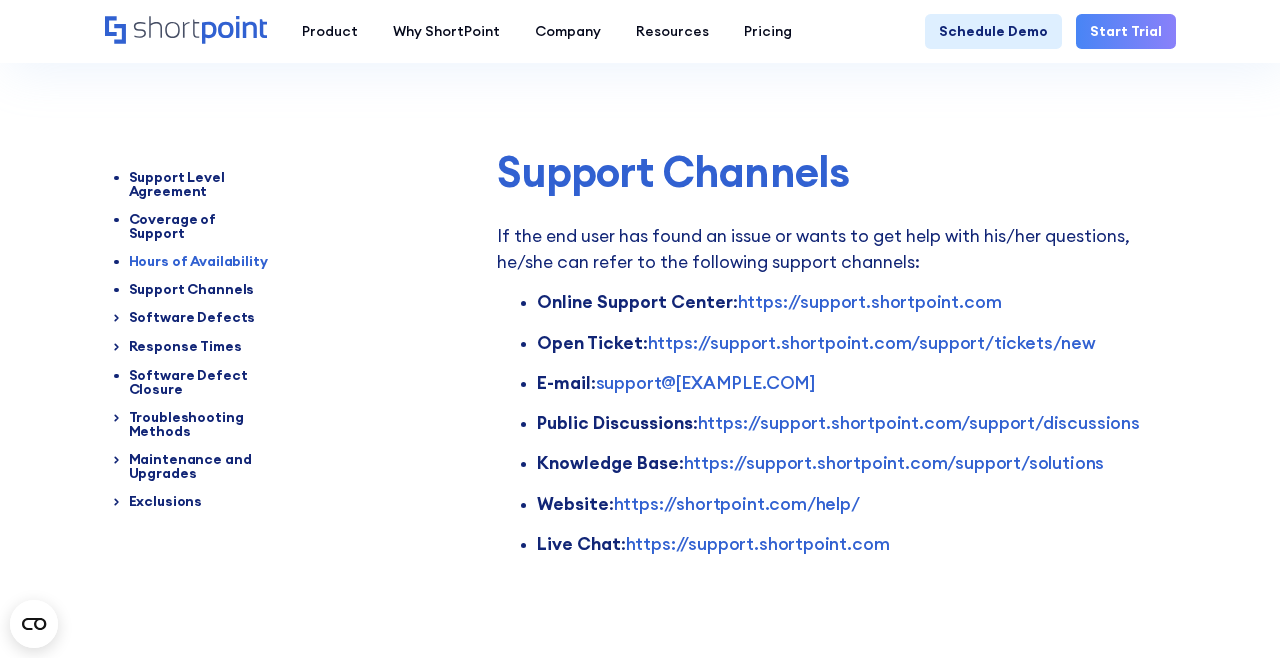 click on "Online Support Center : https://support.shortpoint.com Open Ticket : https://support.shortpoint.com/support/tickets/new E-mail : support@shortpoint.com Public Discussions : https://support.shortpoint.com/support/discussions Knowledge Base : https://support.shortpoint.com/support/solutions Website : https://shortpoint.com/help/ Live Chat : https://support.shortpoint.com" at bounding box center (836, 423) 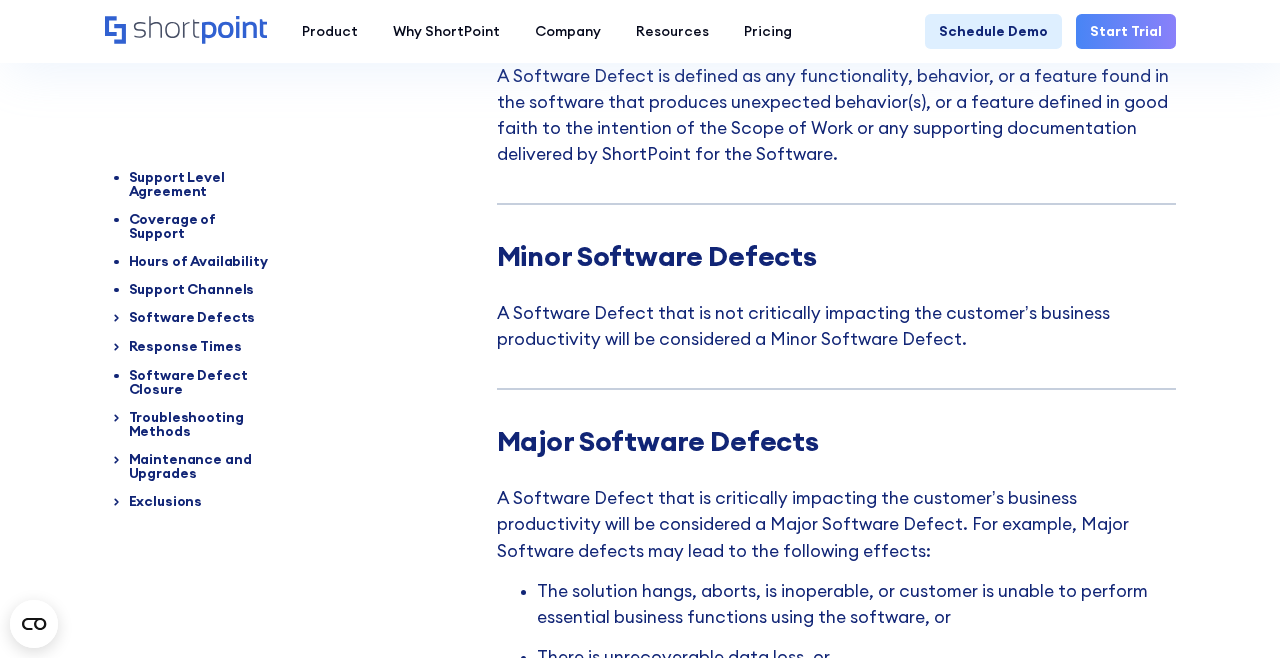 scroll, scrollTop: 2337, scrollLeft: 0, axis: vertical 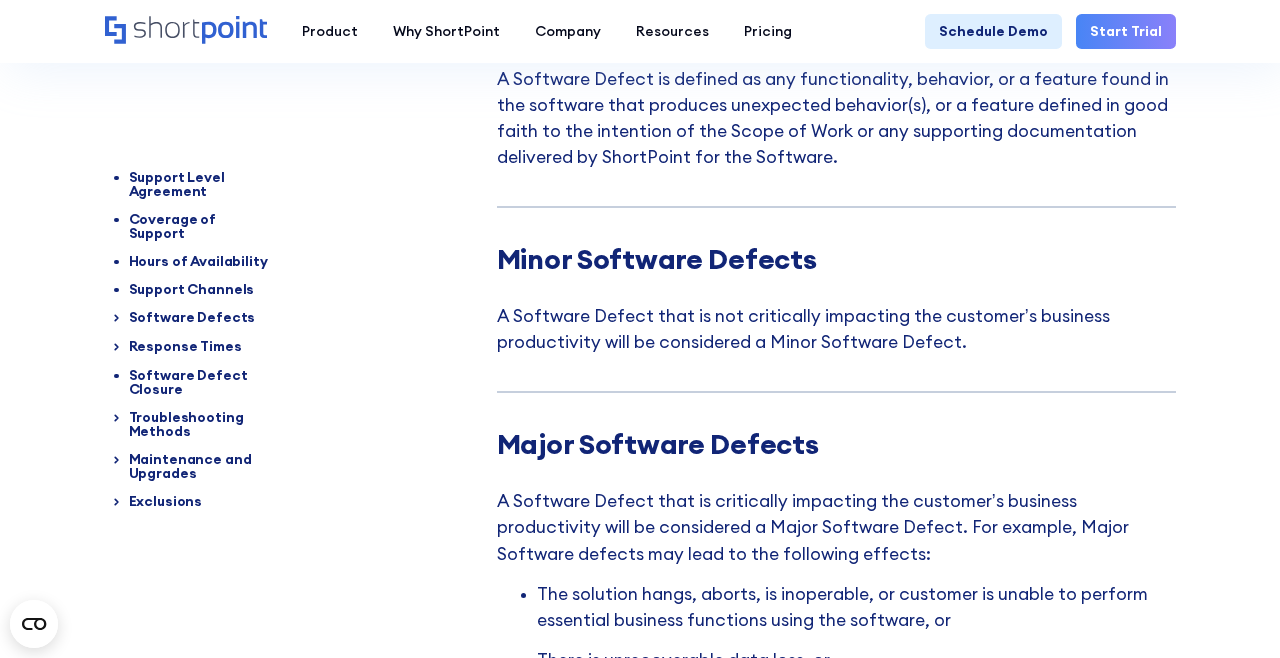 click on "Support Level Agreement Coverage of Support Hours of Availability Support Channels Software Defects Definition Minor Software Defects Major Software Defects Response Times Response Time Expert Opinion Other Requests Software Defect Closure Troubleshooting Methods Browser Console File Site Sharing Online Meeting Screenshots and Screen Recordings Extract of ShortPoint Data From SharePoint Page Maintenance and Upgrades Schedule Software Maintenance Rules Exclusions Reporting Errors not related to ShortPoint ShortPoint shall have no obligation to support Product Change Requests Hardware Exclusion Third-Party Exclusion We will provide support in (not limited to): How to use ShortPoint Product UI Design and UX consultation ShortPoint Issues and bug fixes Help in installing ShortPoint upgrades Notifications about new releases, webinars, and new features Submit Issues and Inquiries by sending email to support@[DOMAIN].com Manuals, Documentation, and release notes: support.shortpoint.com Coverage of Support : :" at bounding box center [640, 2981] 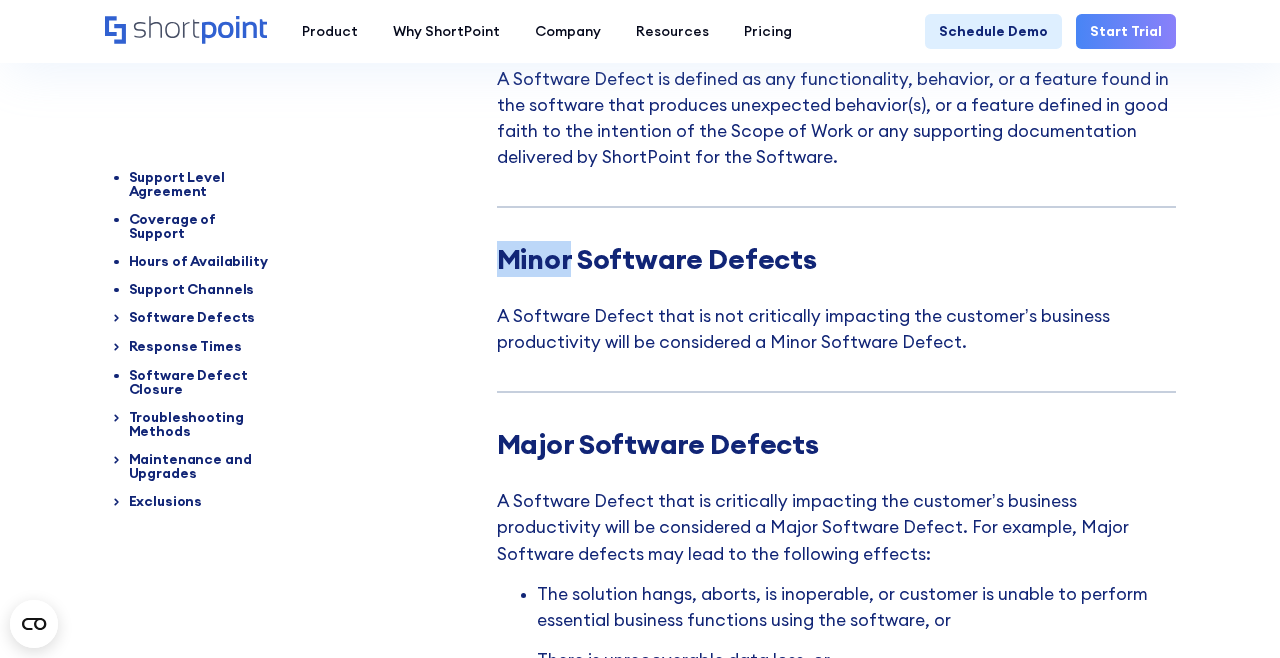 click on "Support Level Agreement Coverage of Support Hours of Availability Support Channels Software Defects Definition Minor Software Defects Major Software Defects Response Times Response Time Expert Opinion Other Requests Software Defect Closure Troubleshooting Methods Browser Console File Site Sharing Online Meeting Screenshots and Screen Recordings Extract of ShortPoint Data From SharePoint Page Maintenance and Upgrades Schedule Software Maintenance Rules Exclusions Reporting Errors not related to ShortPoint ShortPoint shall have no obligation to support Product Change Requests Hardware Exclusion Third-Party Exclusion We will provide support in (not limited to): How to use ShortPoint Product UI Design and UX consultation ShortPoint Issues and bug fixes Help in installing ShortPoint upgrades Notifications about new releases, webinars, and new features Submit Issues and Inquiries by sending email to support@[DOMAIN].com Manuals, Documentation, and release notes: support.shortpoint.com Coverage of Support : :" at bounding box center [640, 2981] 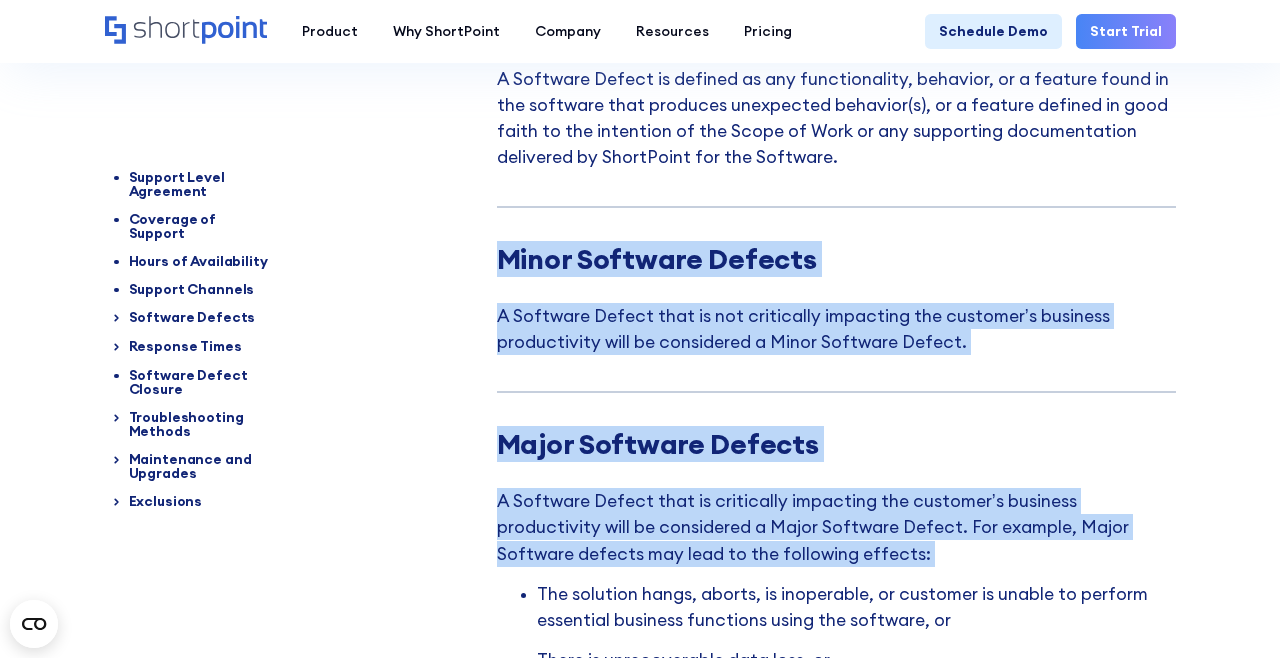drag, startPoint x: 492, startPoint y: 231, endPoint x: 610, endPoint y: 461, distance: 258.5034 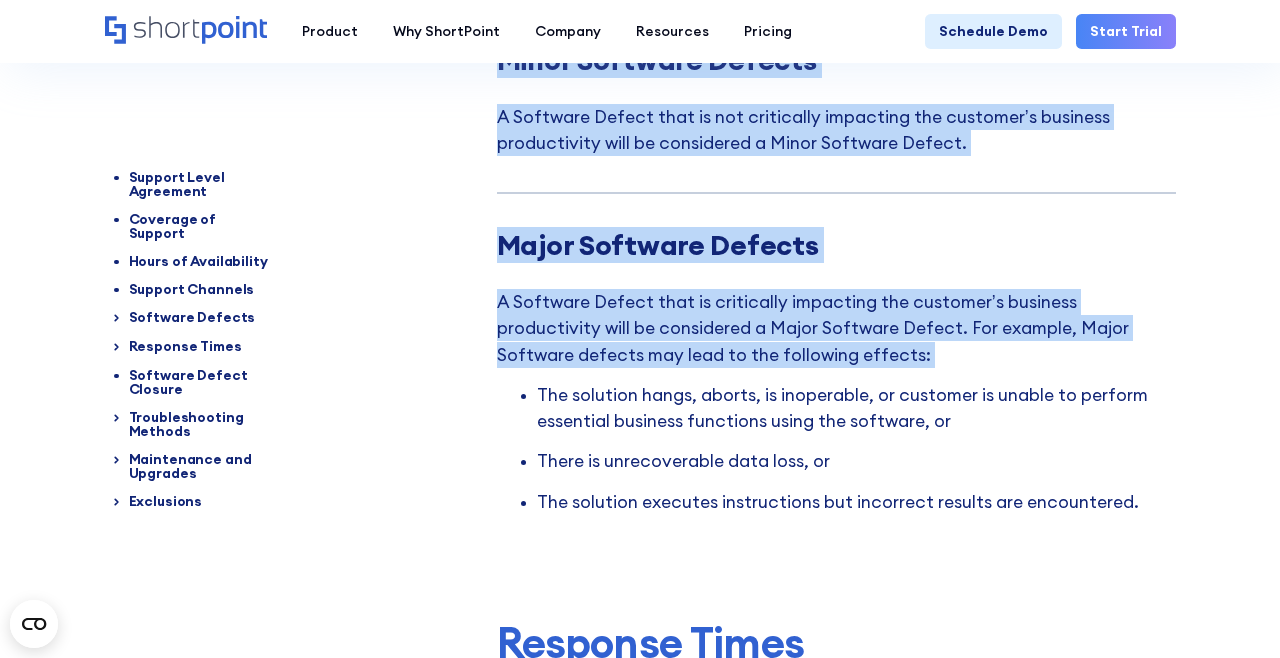 scroll, scrollTop: 2547, scrollLeft: 0, axis: vertical 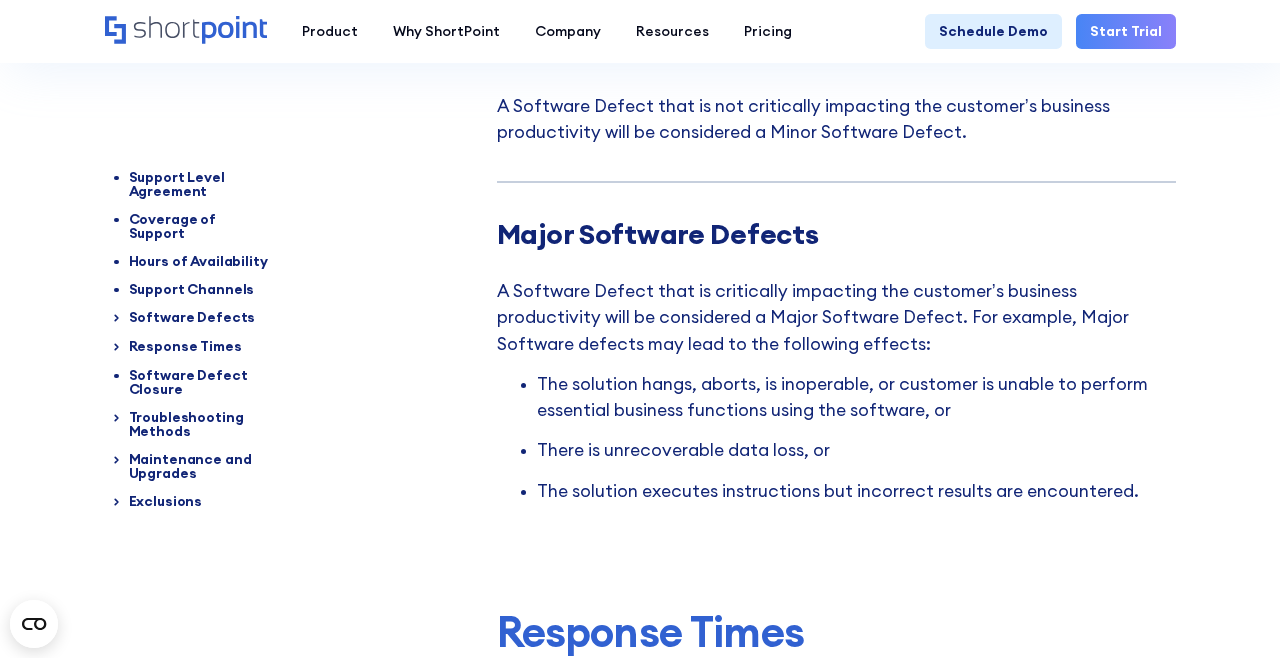 click on "The solution executes instructions but incorrect results are encountered." at bounding box center (856, 491) 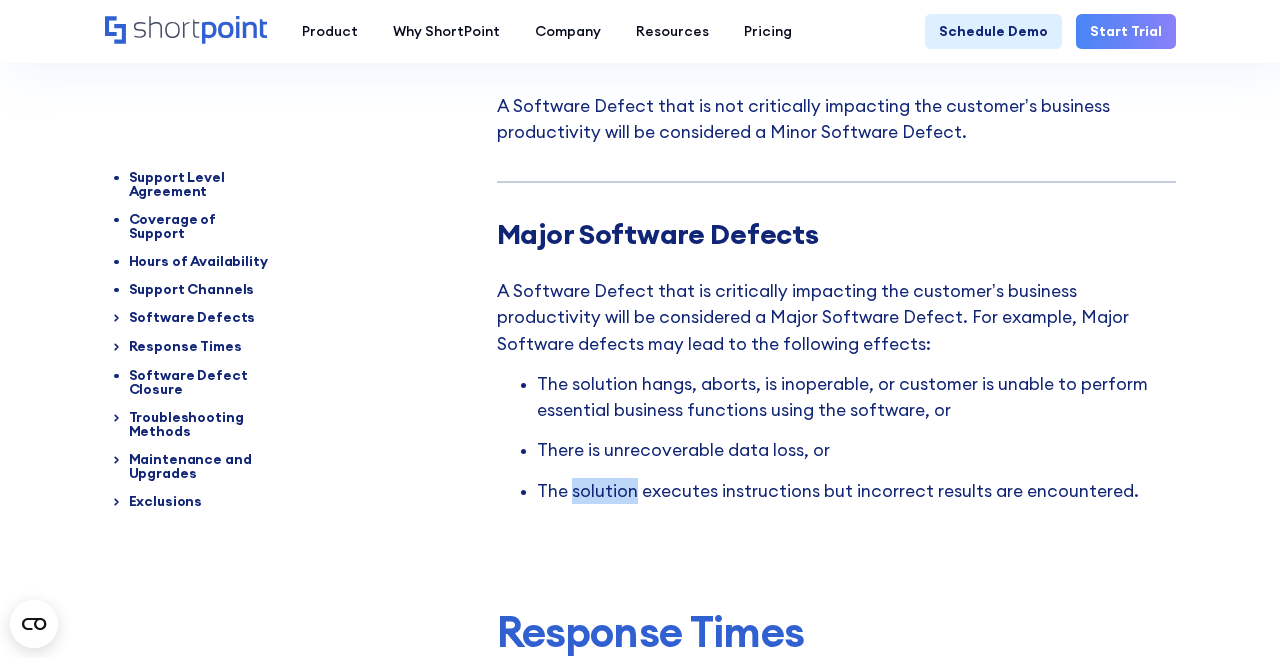 click on "The solution executes instructions but incorrect results are encountered." at bounding box center (856, 491) 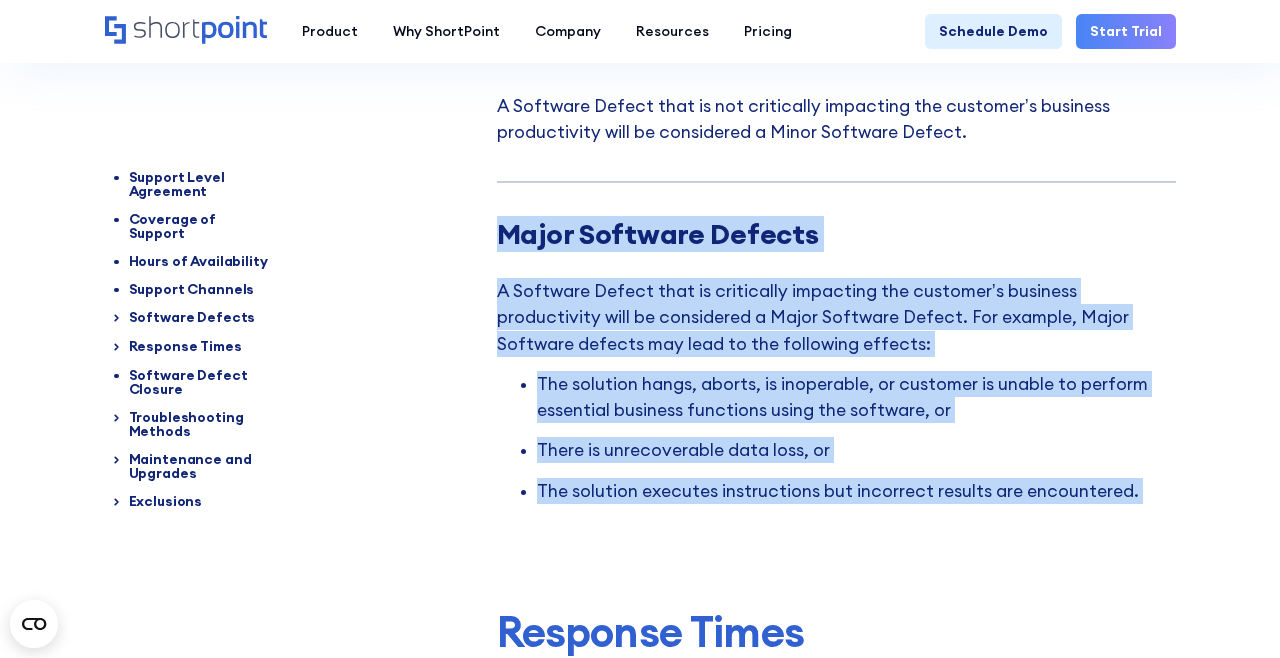 drag, startPoint x: 616, startPoint y: 461, endPoint x: 584, endPoint y: 177, distance: 285.79712 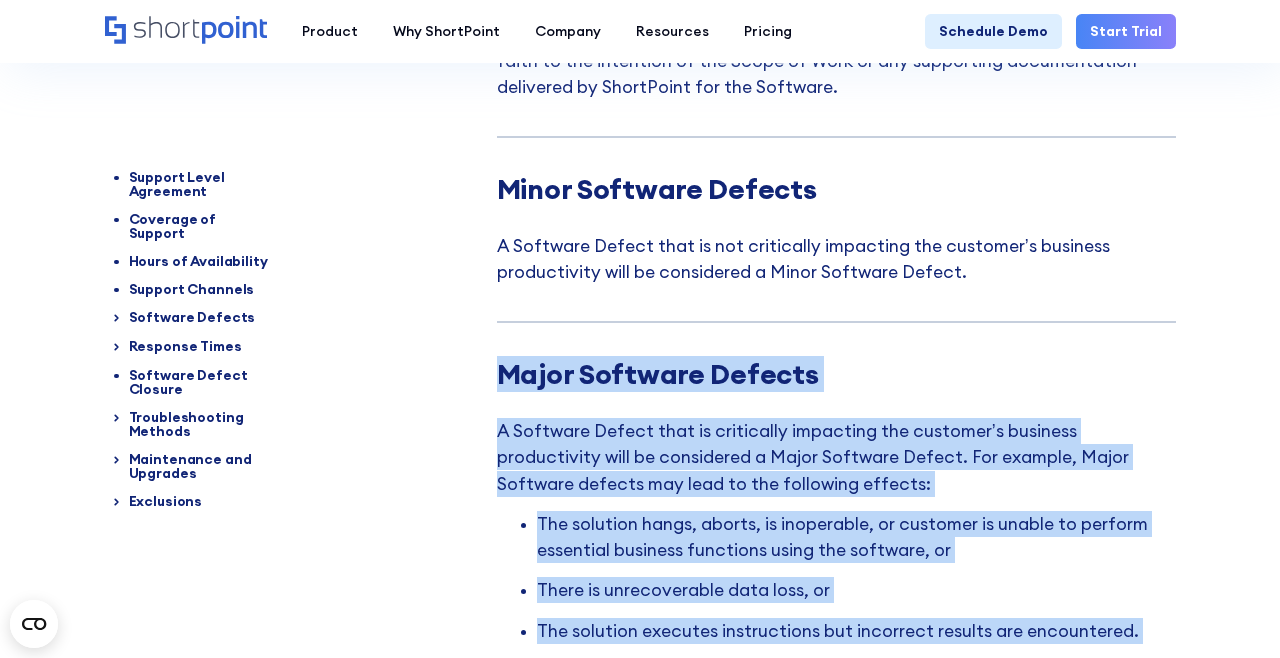 scroll, scrollTop: 2410, scrollLeft: 0, axis: vertical 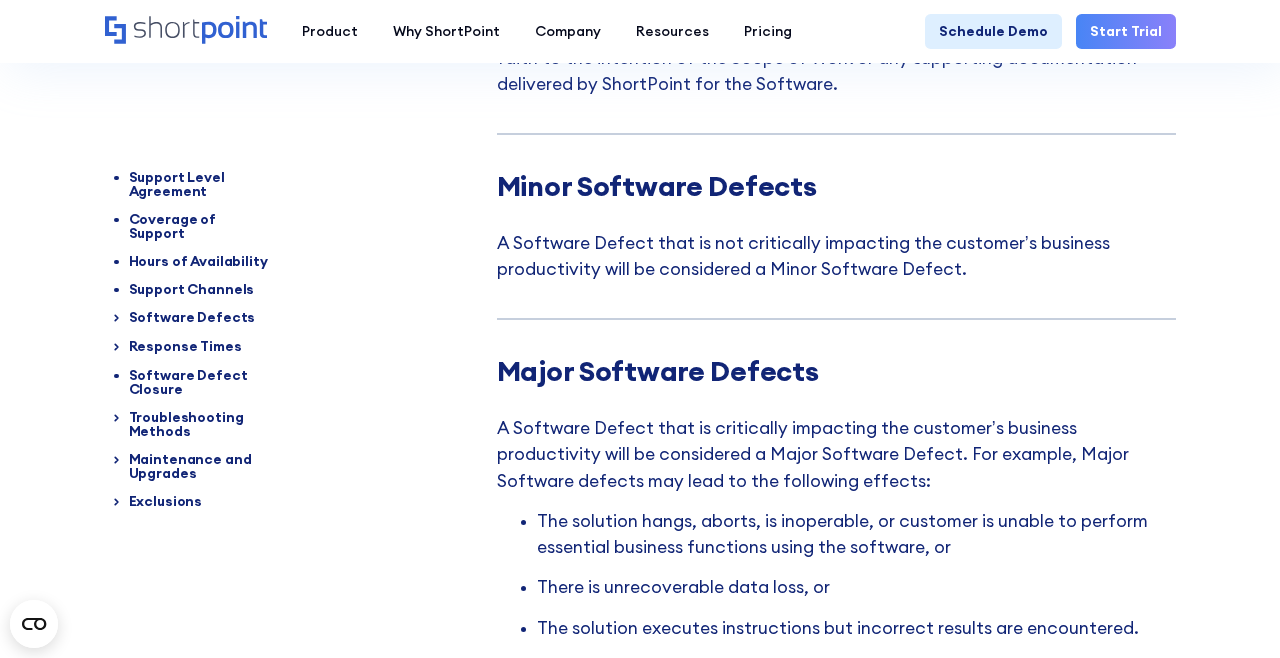 click on "Support Level Agreement Coverage of Support Hours of Availability Support Channels Software Defects Definition Minor Software Defects Major Software Defects Response Times Response Time Expert Opinion Other Requests Software Defect Closure Troubleshooting Methods Browser Console File Site Sharing Online Meeting Screenshots and Screen Recordings Extract of ShortPoint Data From SharePoint Page Maintenance and Upgrades Schedule Software Maintenance Rules Exclusions Reporting Errors not related to ShortPoint ShortPoint shall have no obligation to support Product Change Requests Hardware Exclusion Third-Party Exclusion We will provide support in (not limited to): How to use ShortPoint Product UI Design and UX consultation ShortPoint Issues and bug fixes Help in installing ShortPoint upgrades Notifications about new releases, webinars, and new features Submit Issues and Inquiries by sending email to support@[DOMAIN].com Manuals, Documentation, and release notes: support.shortpoint.com Coverage of Support : :" at bounding box center (640, 2908) 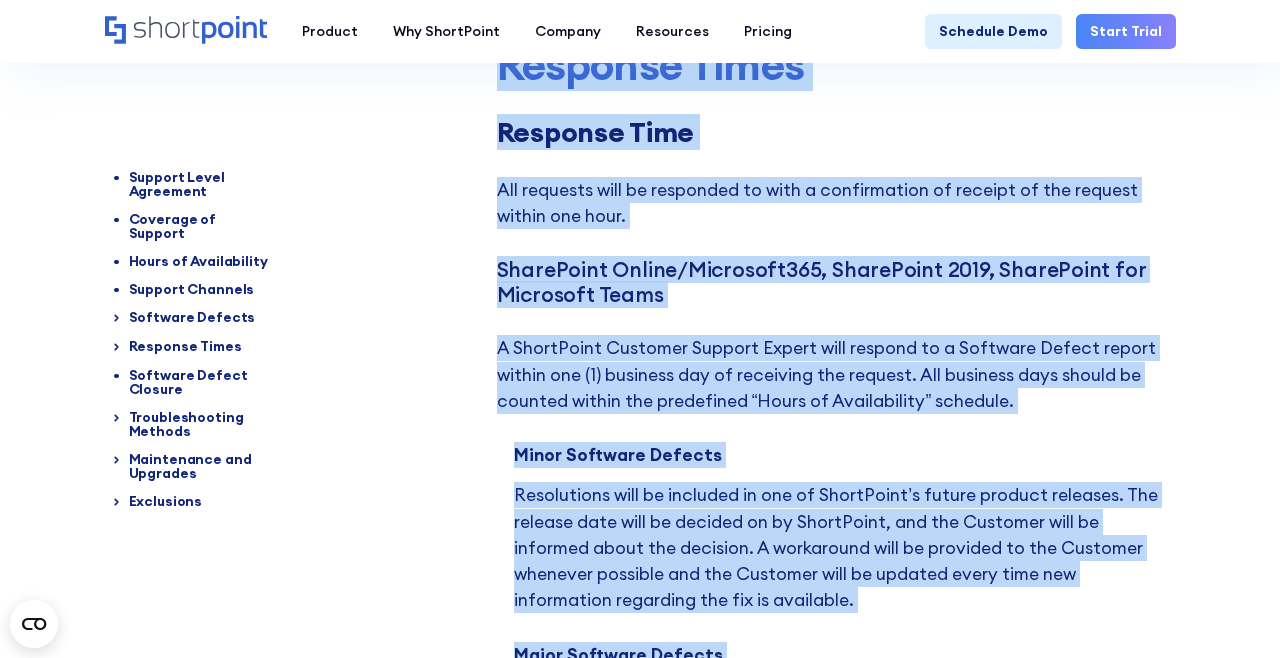 scroll, scrollTop: 3117, scrollLeft: 0, axis: vertical 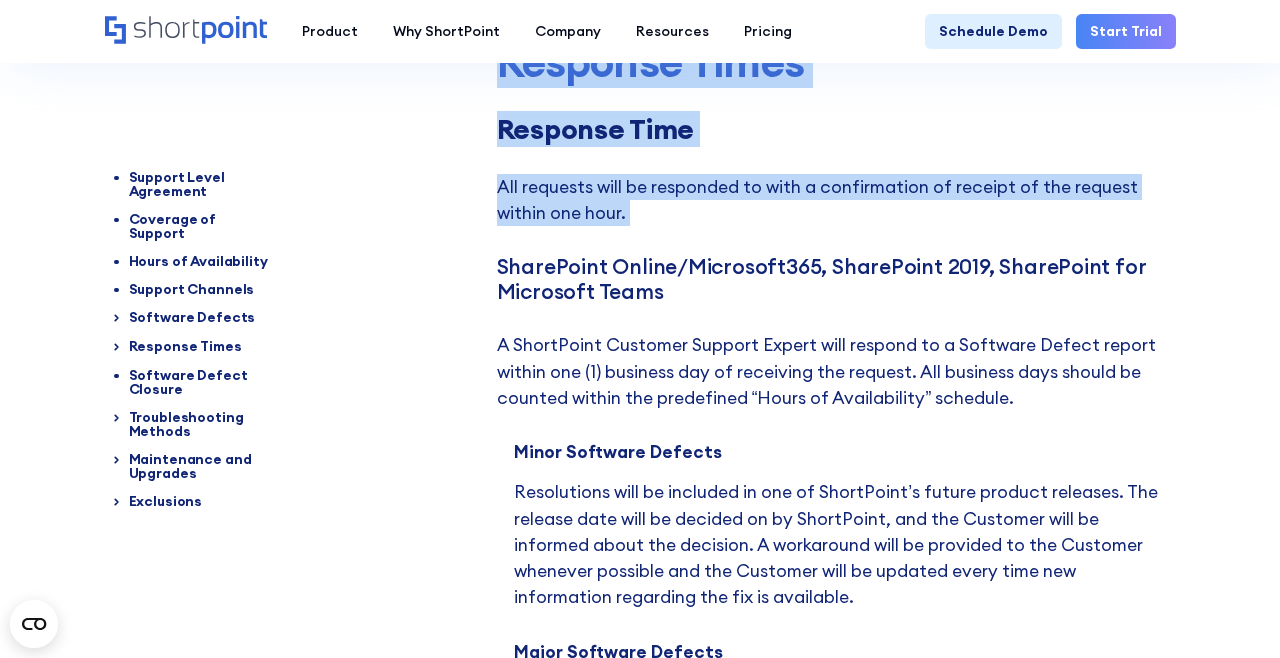 drag, startPoint x: 486, startPoint y: 142, endPoint x: 572, endPoint y: 203, distance: 105.43719 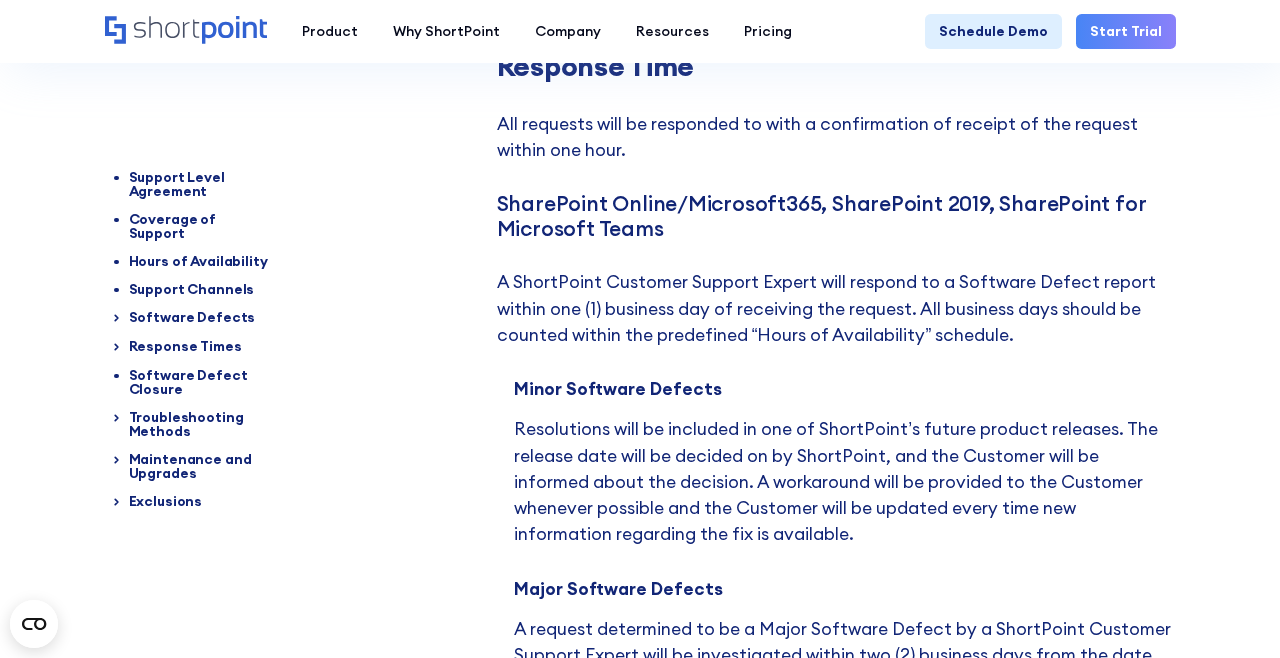 scroll, scrollTop: 3202, scrollLeft: 0, axis: vertical 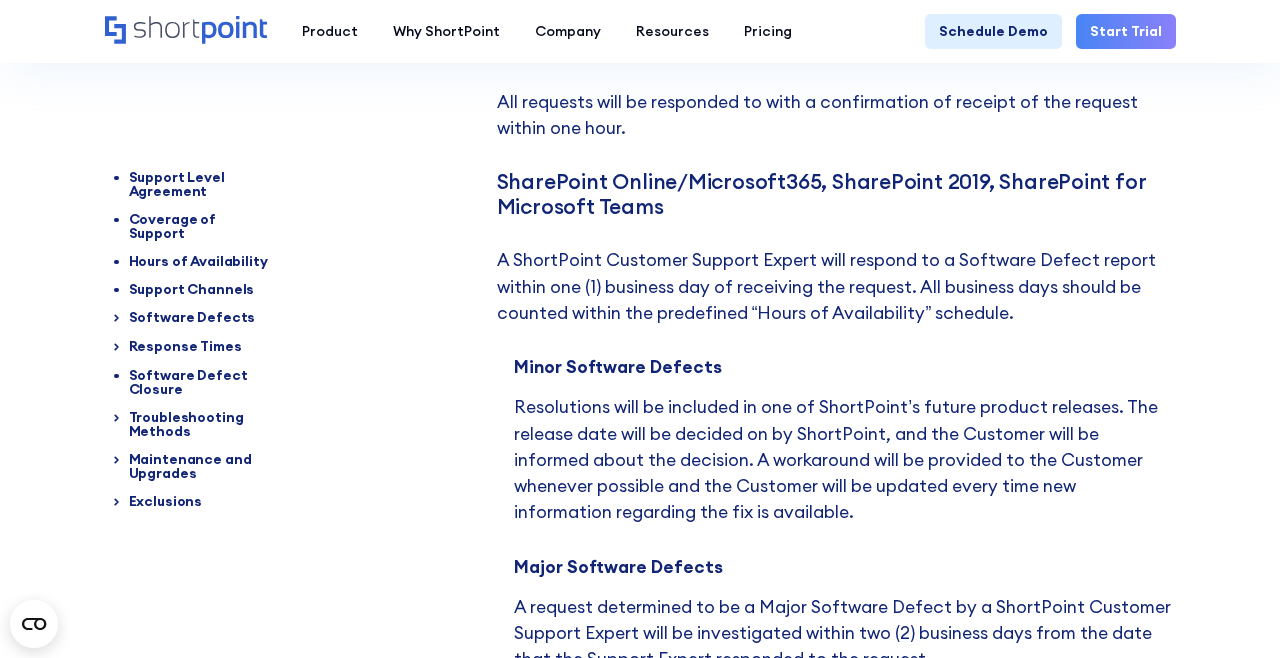 click on "SharePoint Online/Microsoft365, SharePoint 2019, SharePoint for Microsoft Teams" at bounding box center (836, 194) 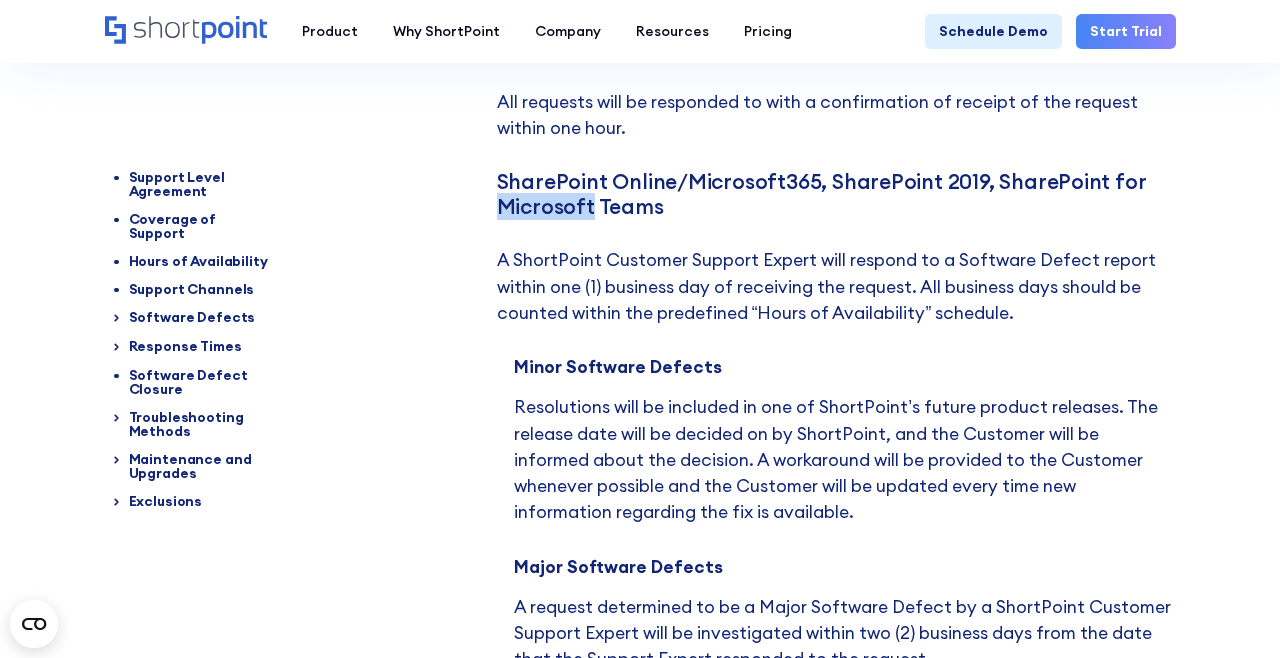 click on "SharePoint Online/Microsoft365, SharePoint 2019, SharePoint for Microsoft Teams" at bounding box center (836, 194) 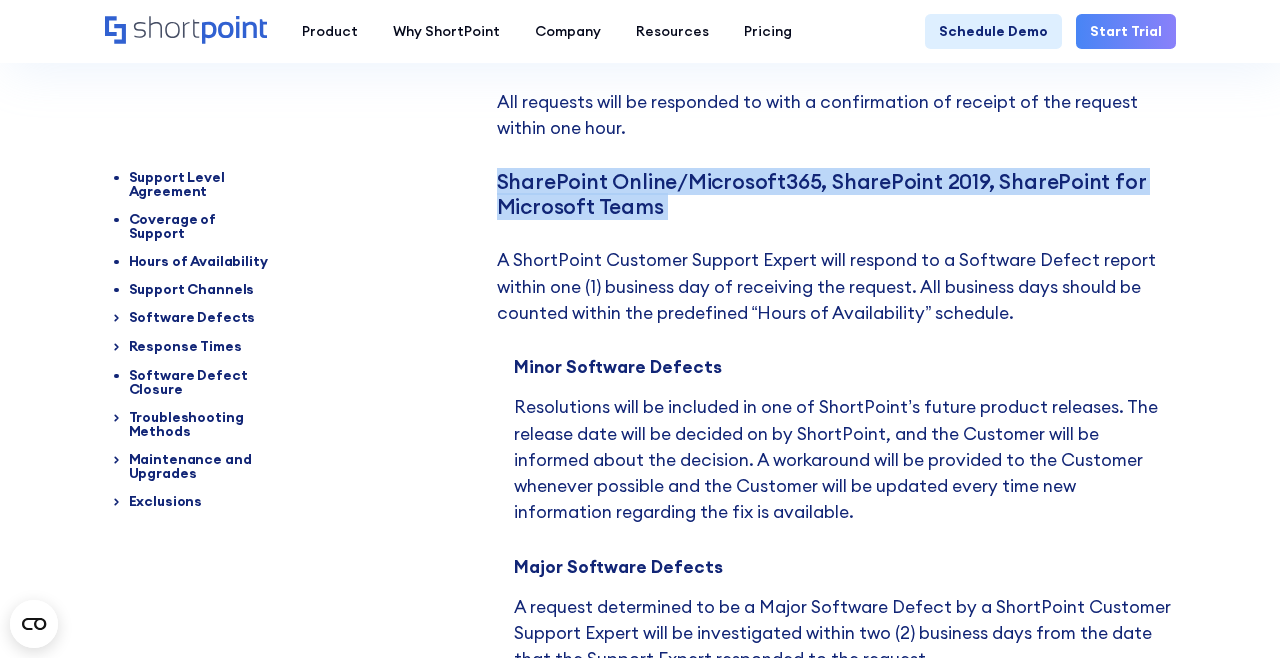 click on "SharePoint Online/Microsoft365, SharePoint 2019, SharePoint for Microsoft Teams" at bounding box center (836, 194) 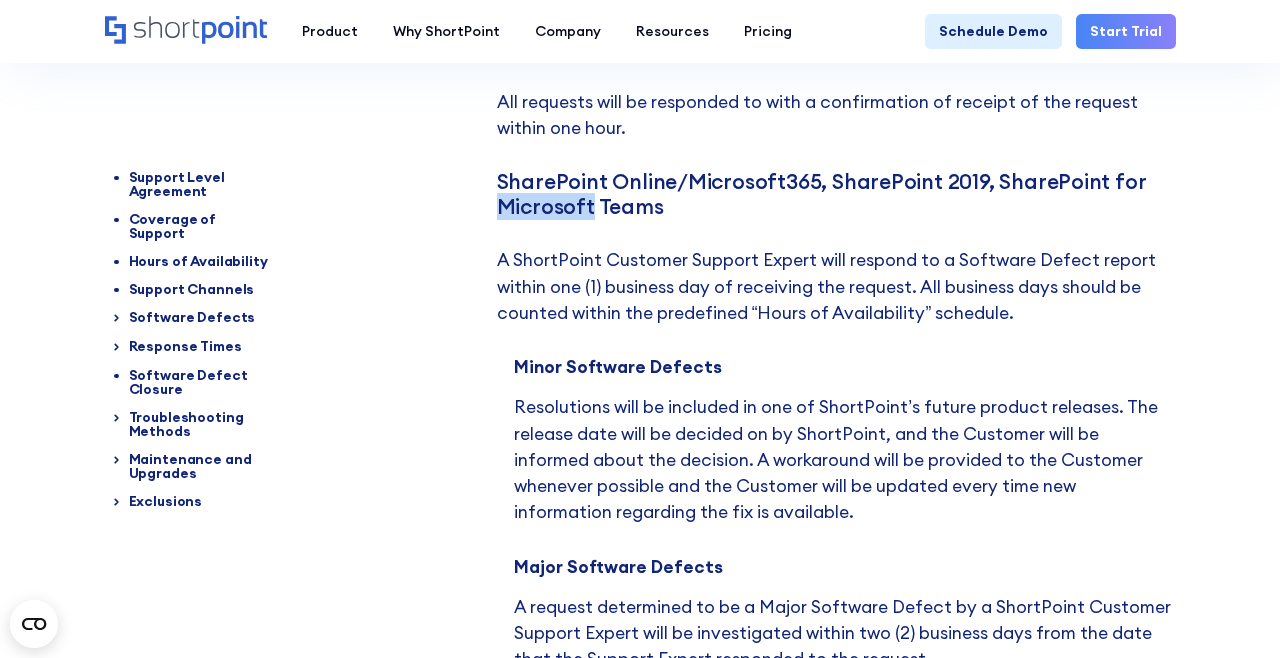 click on "SharePoint Online/Microsoft365, SharePoint 2019, SharePoint for Microsoft Teams" at bounding box center [836, 194] 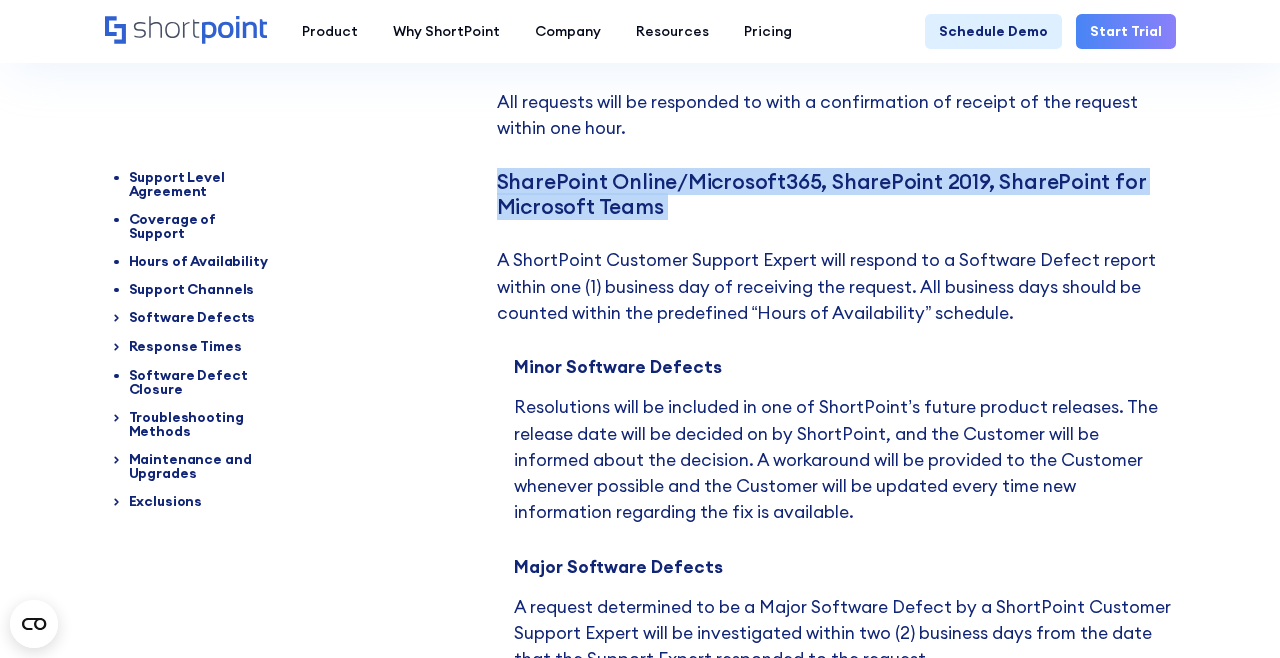 click on "SharePoint Online/Microsoft365, SharePoint 2019, SharePoint for Microsoft Teams" at bounding box center (836, 194) 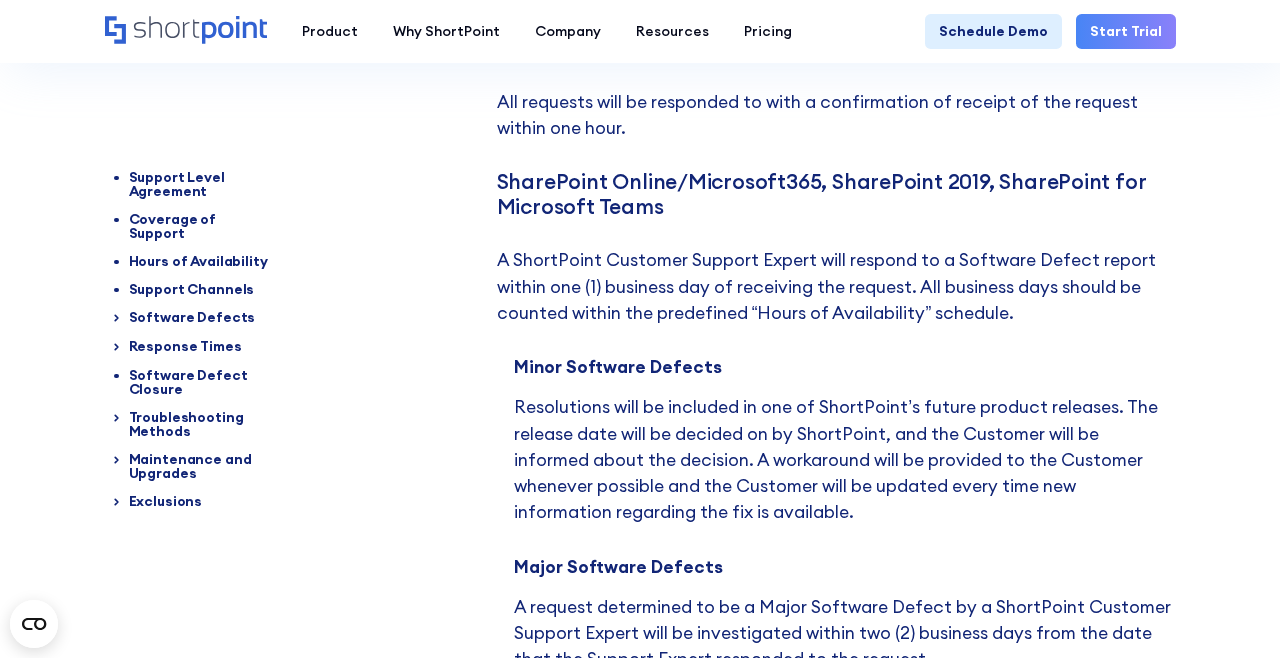 click on "A ShortPoint Customer Support Expert will respond to a Software Defect report within one (1) business day of receiving the request. All business days should be counted within the predefined “Hours of Availability” schedule." at bounding box center [836, 286] 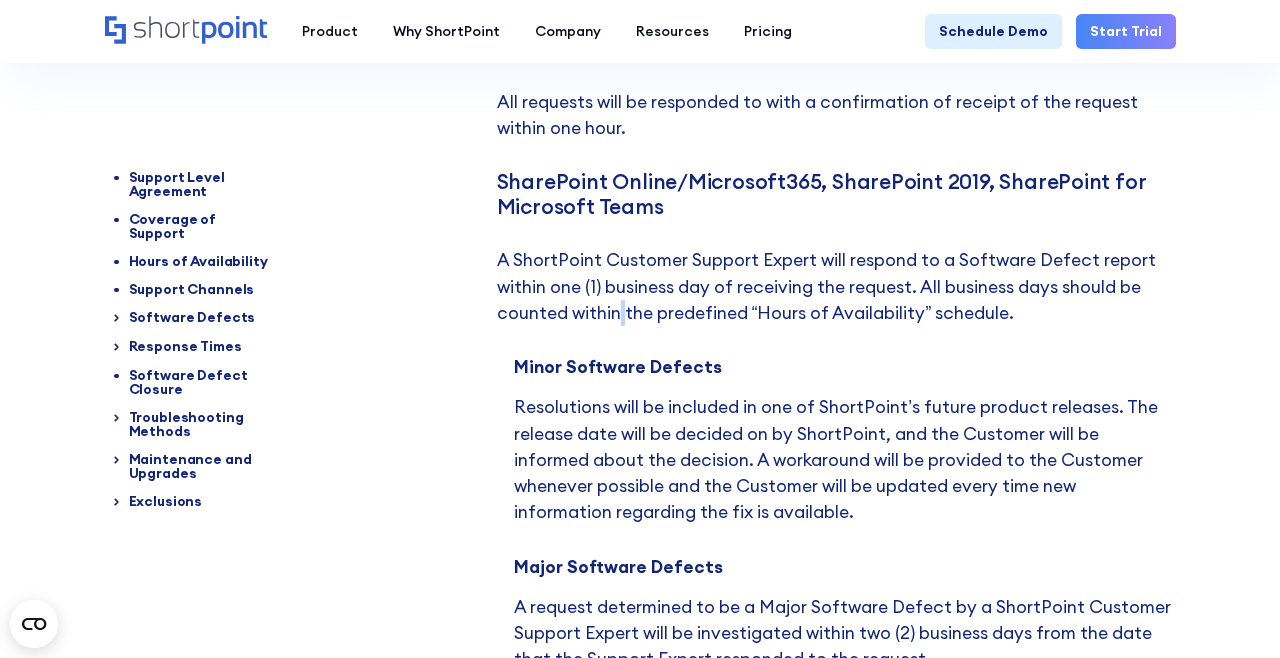 click on "A ShortPoint Customer Support Expert will respond to a Software Defect report within one (1) business day of receiving the request. All business days should be counted within the predefined “Hours of Availability” schedule." at bounding box center [836, 286] 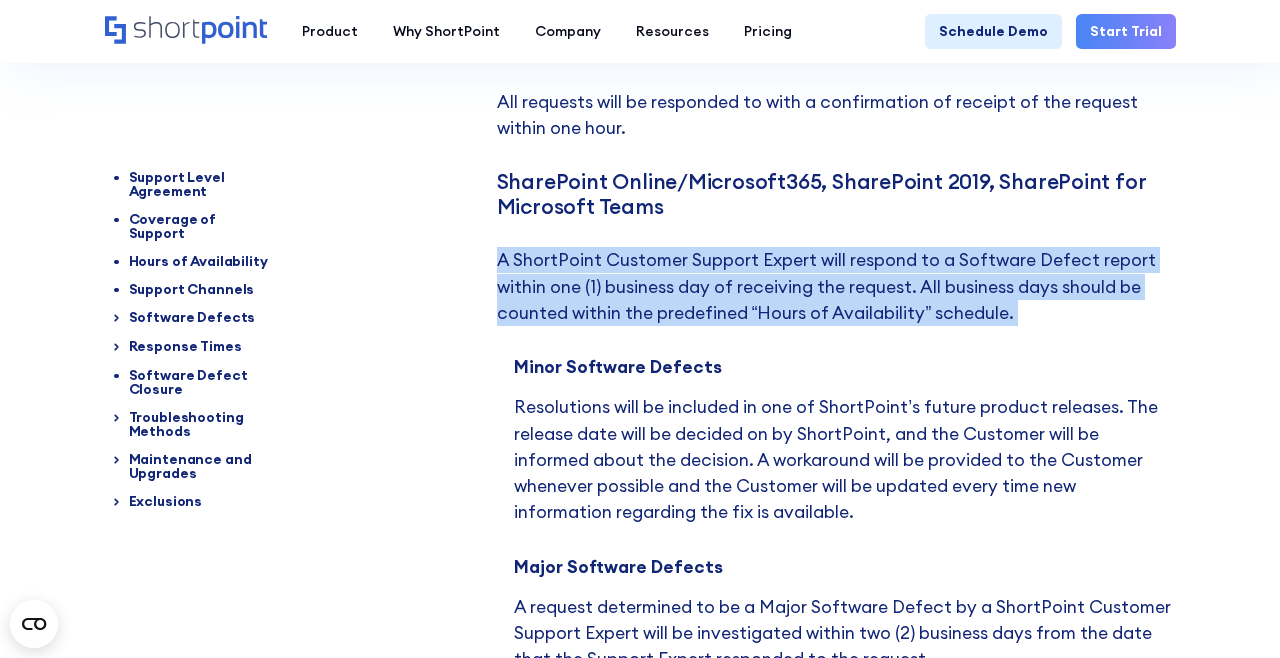 click on "A ShortPoint Customer Support Expert will respond to a Software Defect report within one (1) business day of receiving the request. All business days should be counted within the predefined “Hours of Availability” schedule." at bounding box center [836, 286] 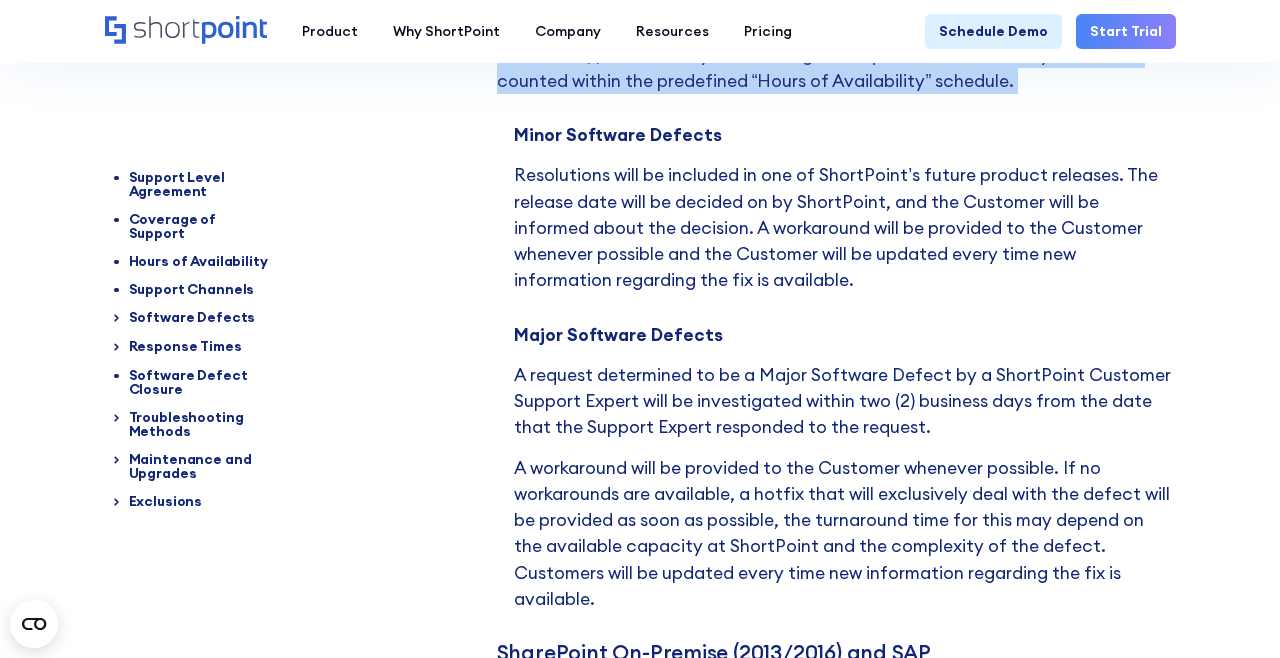 scroll, scrollTop: 3445, scrollLeft: 0, axis: vertical 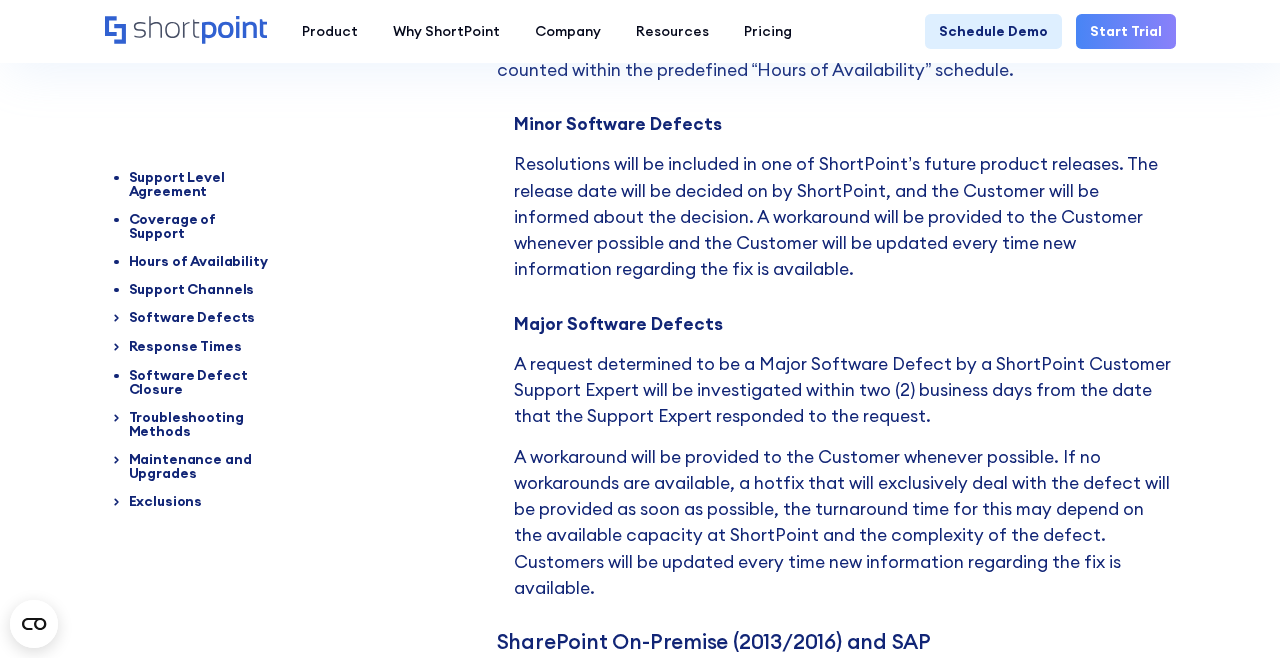 click on "Resolutions will be included in one of ShortPoint’s future product releases. The release date will be decided on by ShortPoint, and the Customer will be informed about the decision. A workaround will be provided to the Customer whenever possible and the Customer will be updated every time new information regarding the fix is available." at bounding box center (844, 216) 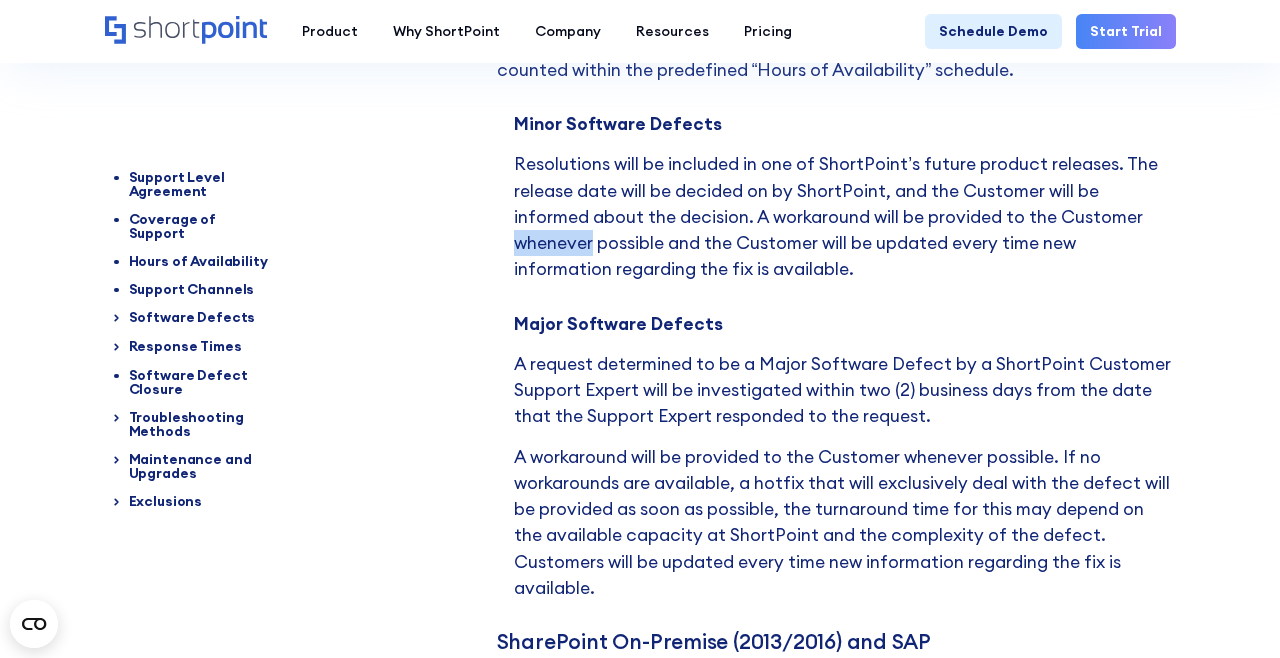 click on "Resolutions will be included in one of ShortPoint’s future product releases. The release date will be decided on by ShortPoint, and the Customer will be informed about the decision. A workaround will be provided to the Customer whenever possible and the Customer will be updated every time new information regarding the fix is available." at bounding box center (844, 216) 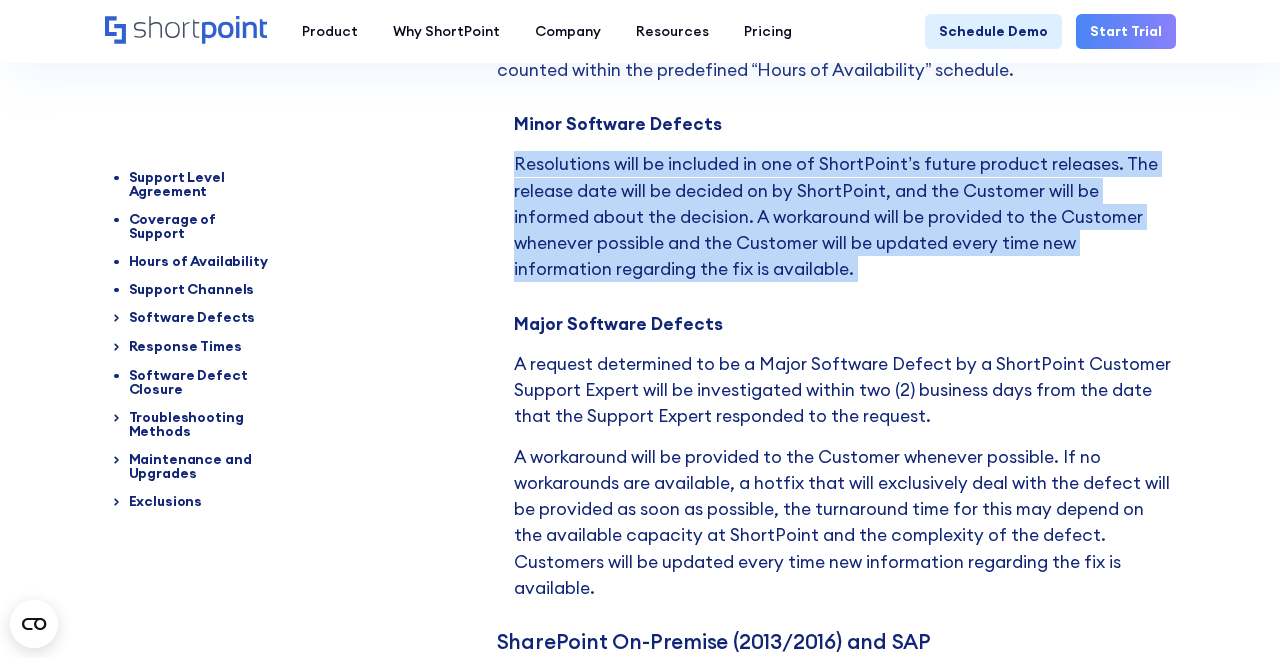 click on "Resolutions will be included in one of ShortPoint’s future product releases. The release date will be decided on by ShortPoint, and the Customer will be informed about the decision. A workaround will be provided to the Customer whenever possible and the Customer will be updated every time new information regarding the fix is available." at bounding box center [844, 216] 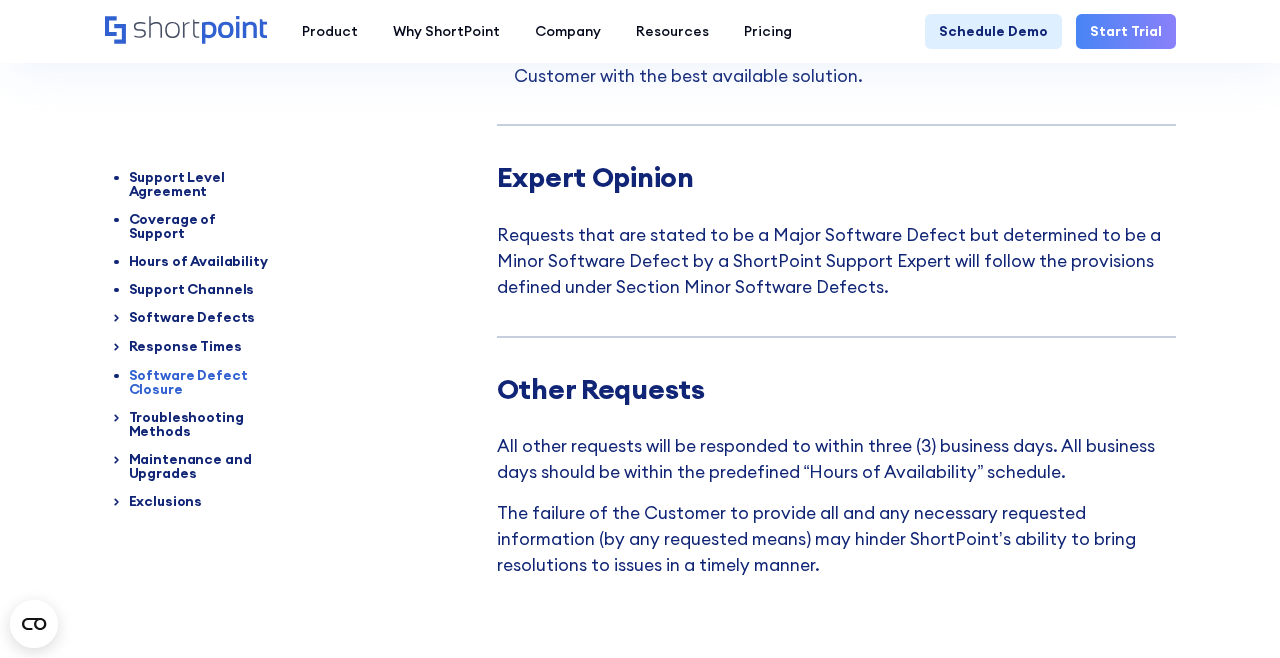 scroll, scrollTop: 4584, scrollLeft: 0, axis: vertical 